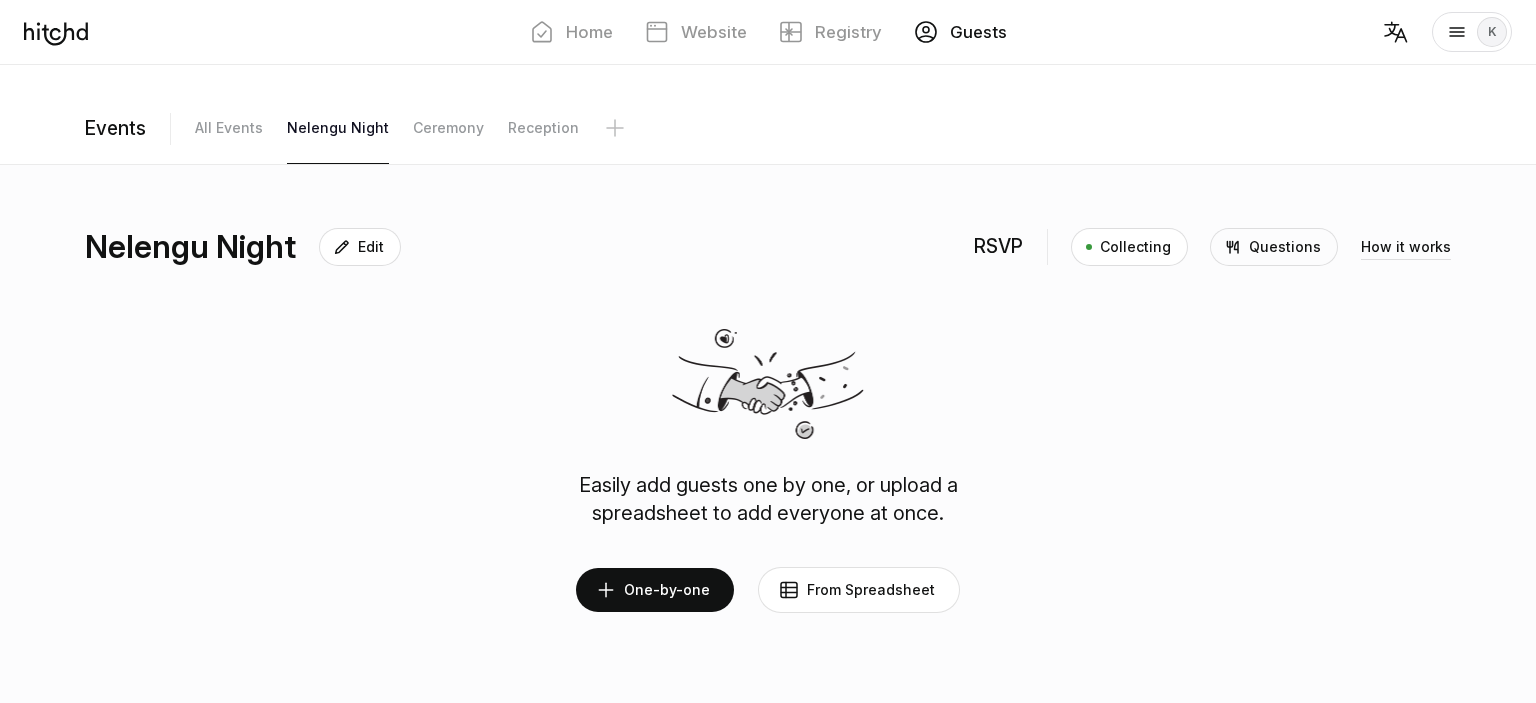 scroll, scrollTop: 0, scrollLeft: 0, axis: both 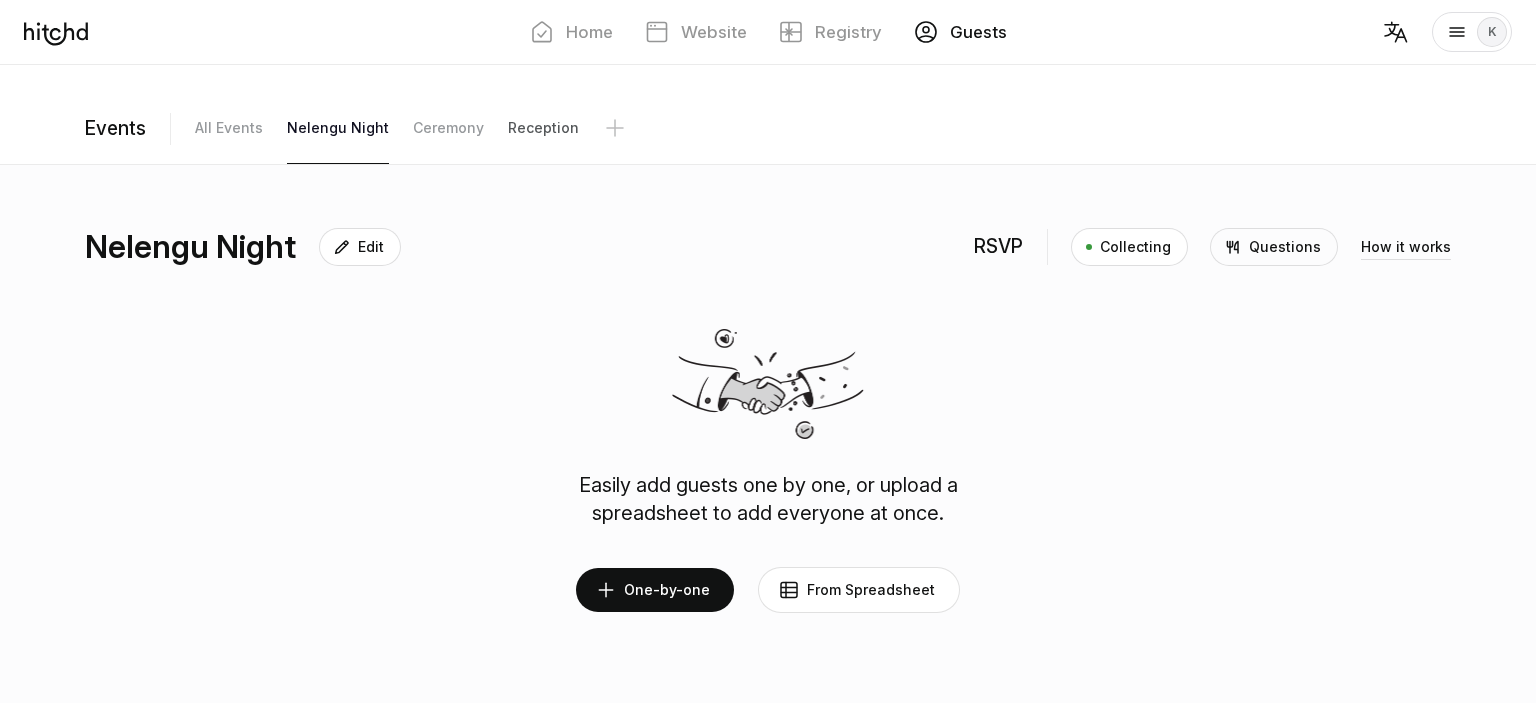 click on "Reception" at bounding box center (229, 128) 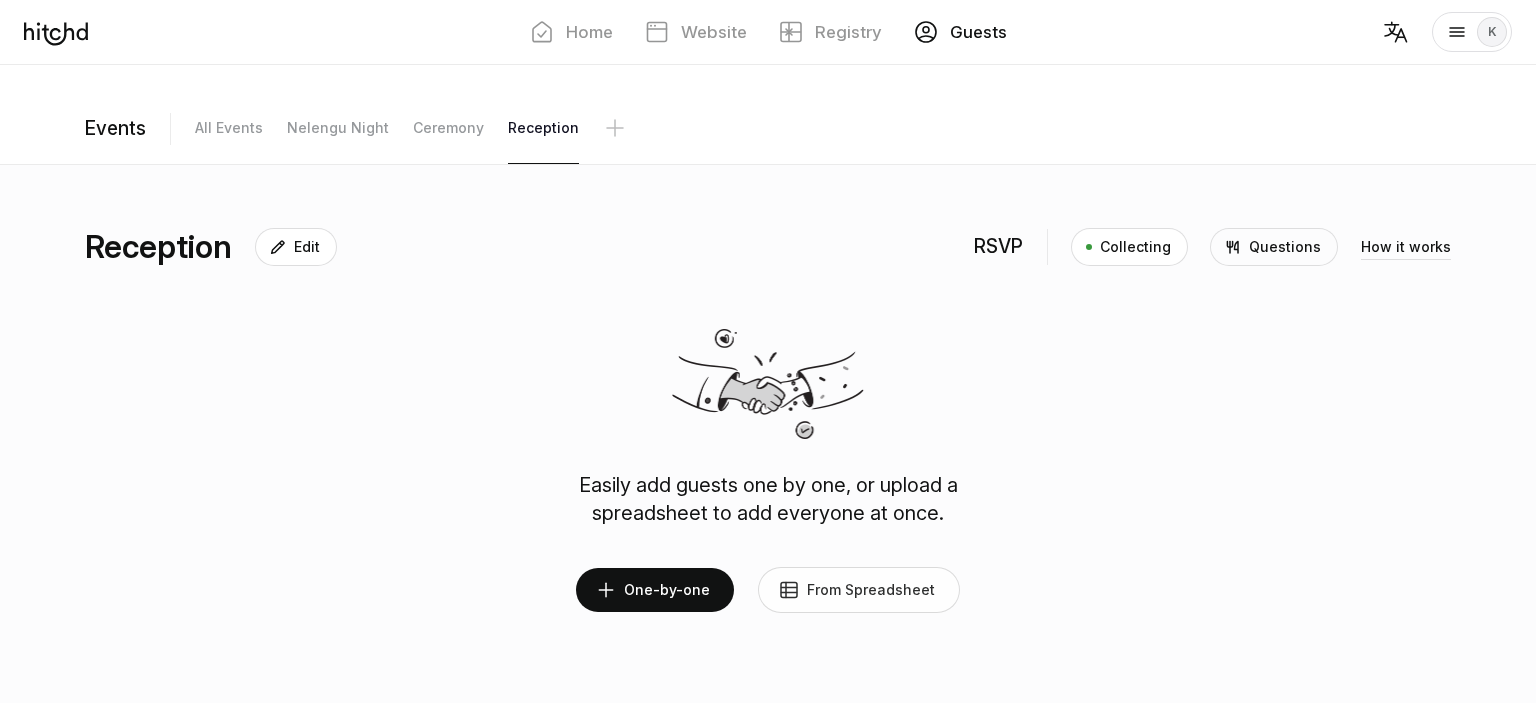 click on "From Spreadsheet" at bounding box center [859, 590] 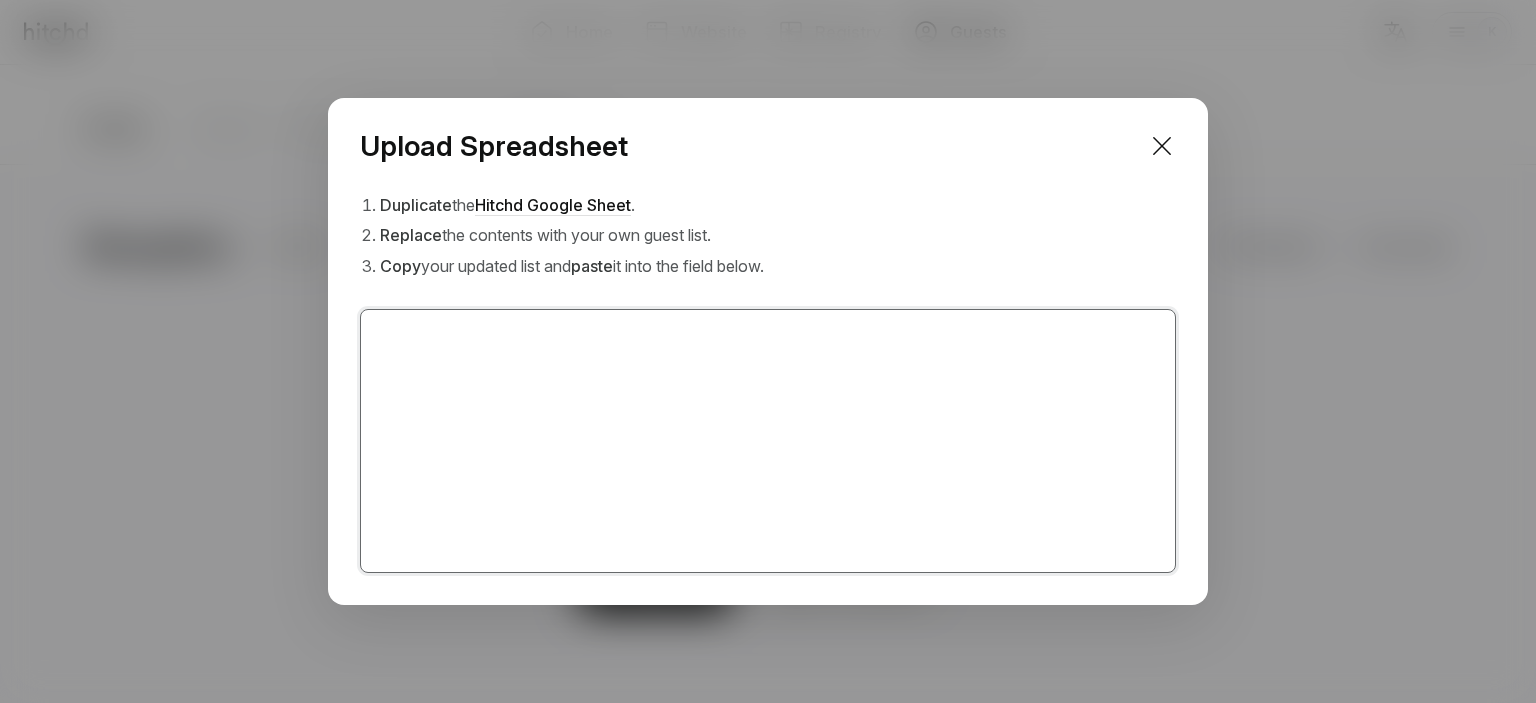 click at bounding box center (768, 441) 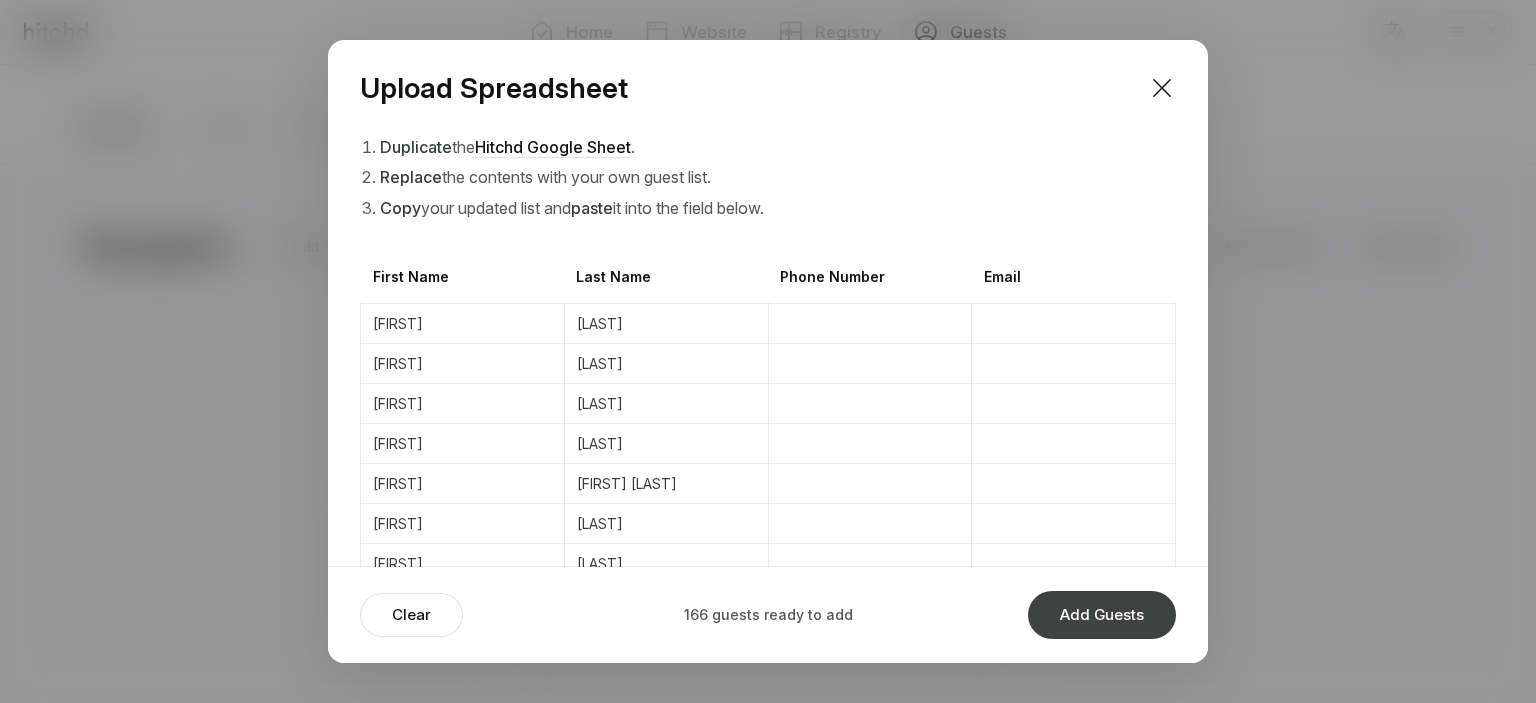 click on "Add Guests" at bounding box center (1102, 615) 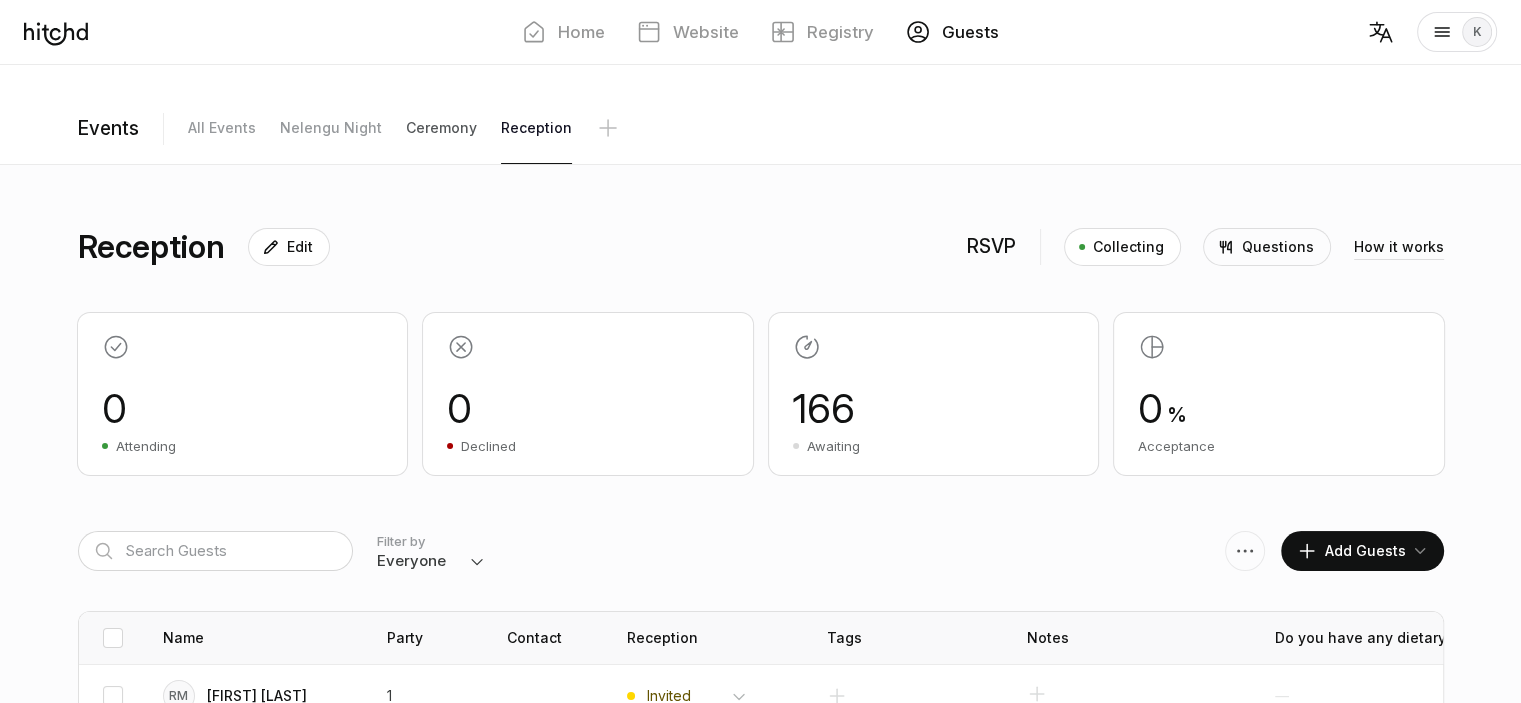 click on "Ceremony" at bounding box center (222, 128) 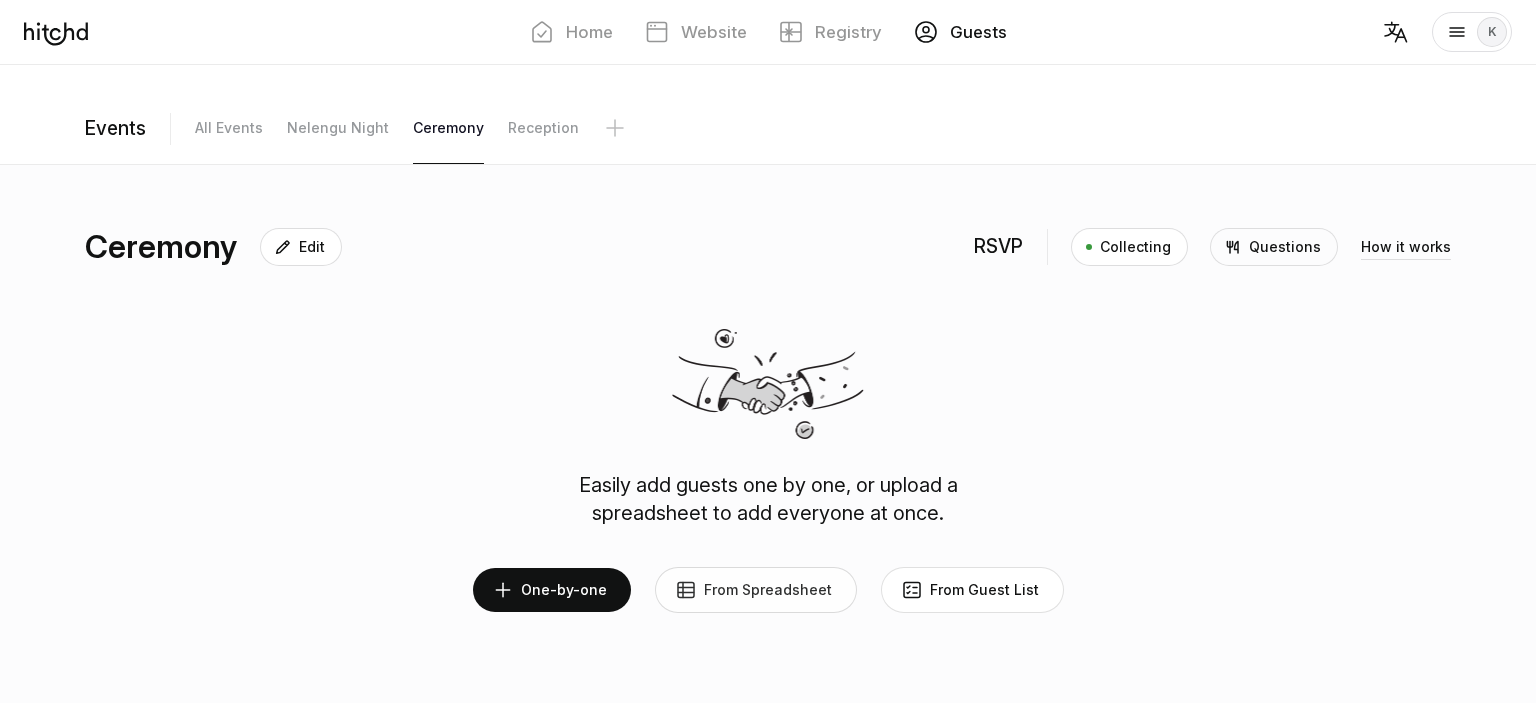click on "From Spreadsheet" at bounding box center [756, 590] 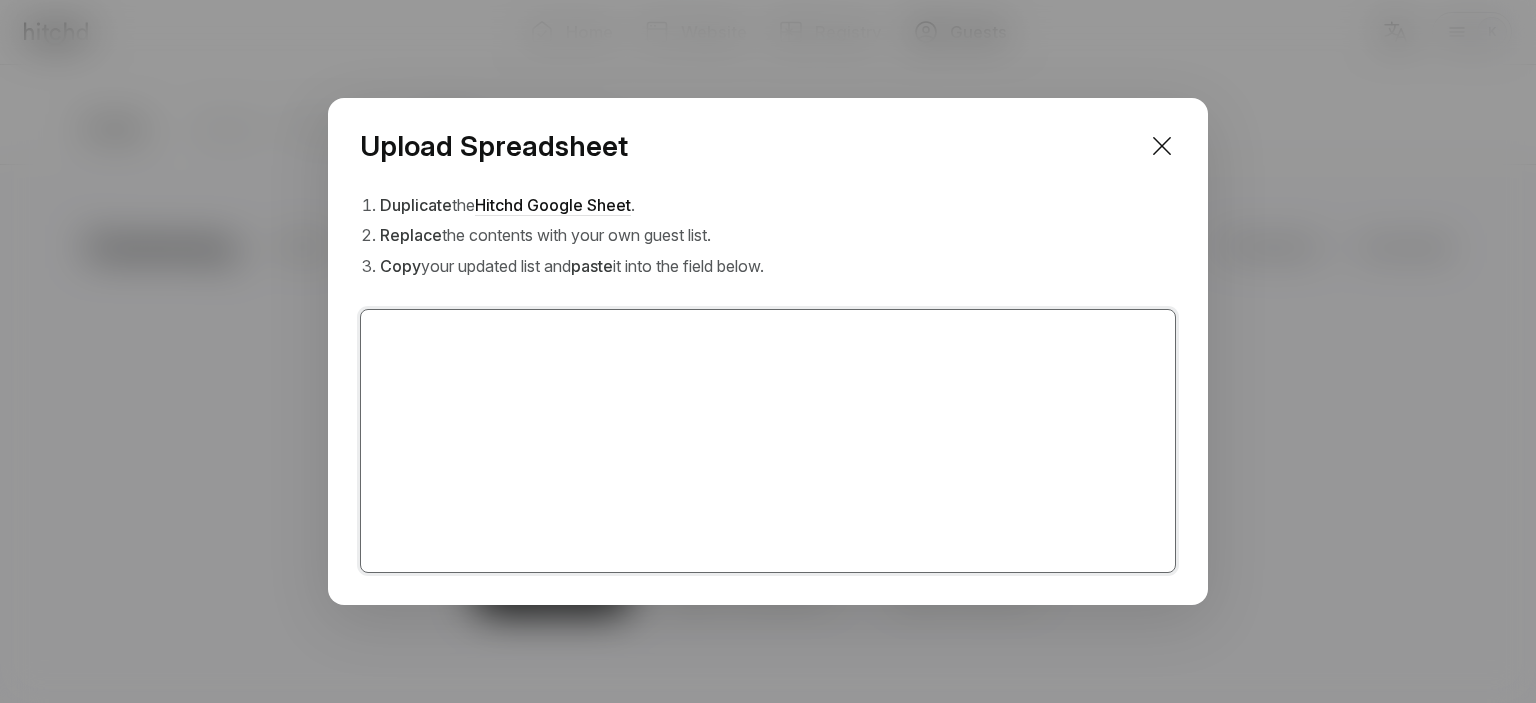 click at bounding box center [768, 441] 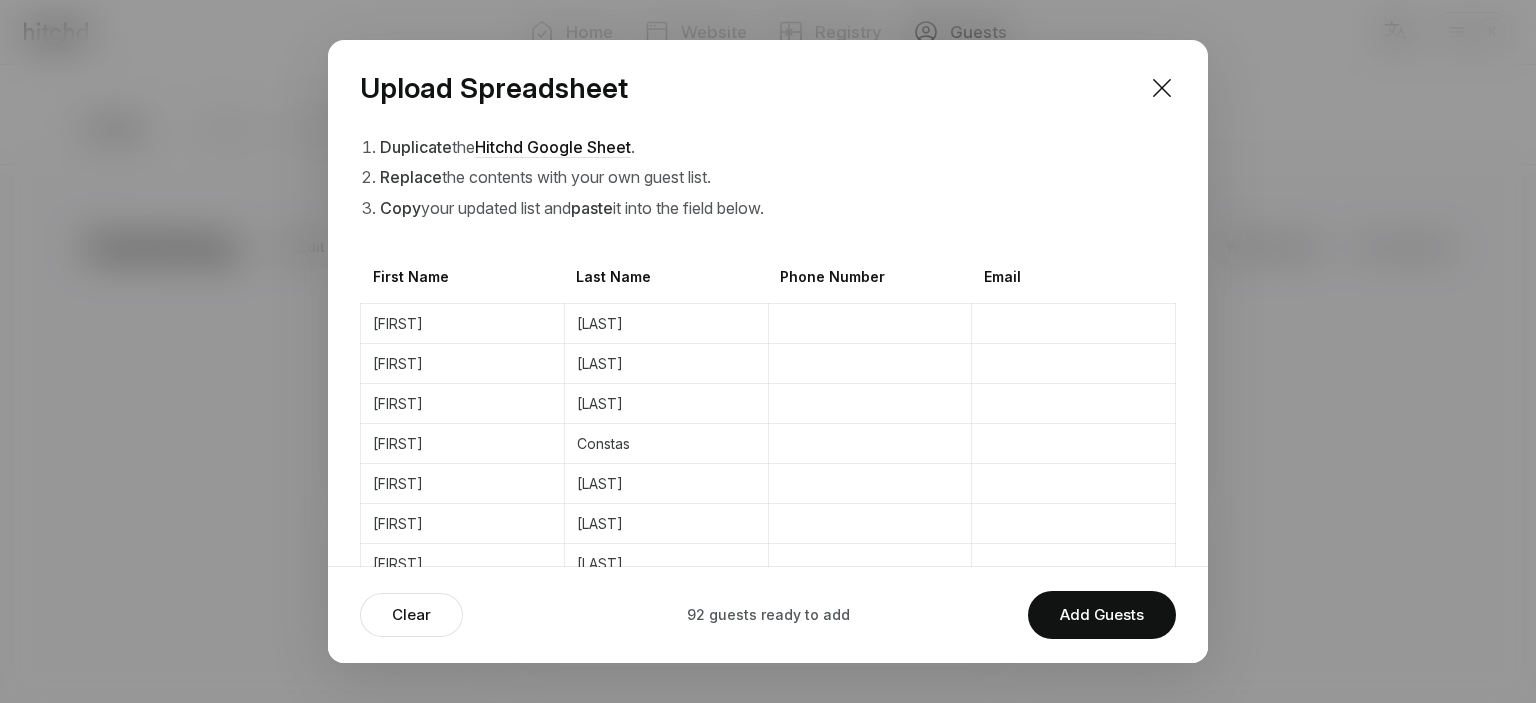 click on "Add Guests" at bounding box center (1102, 615) 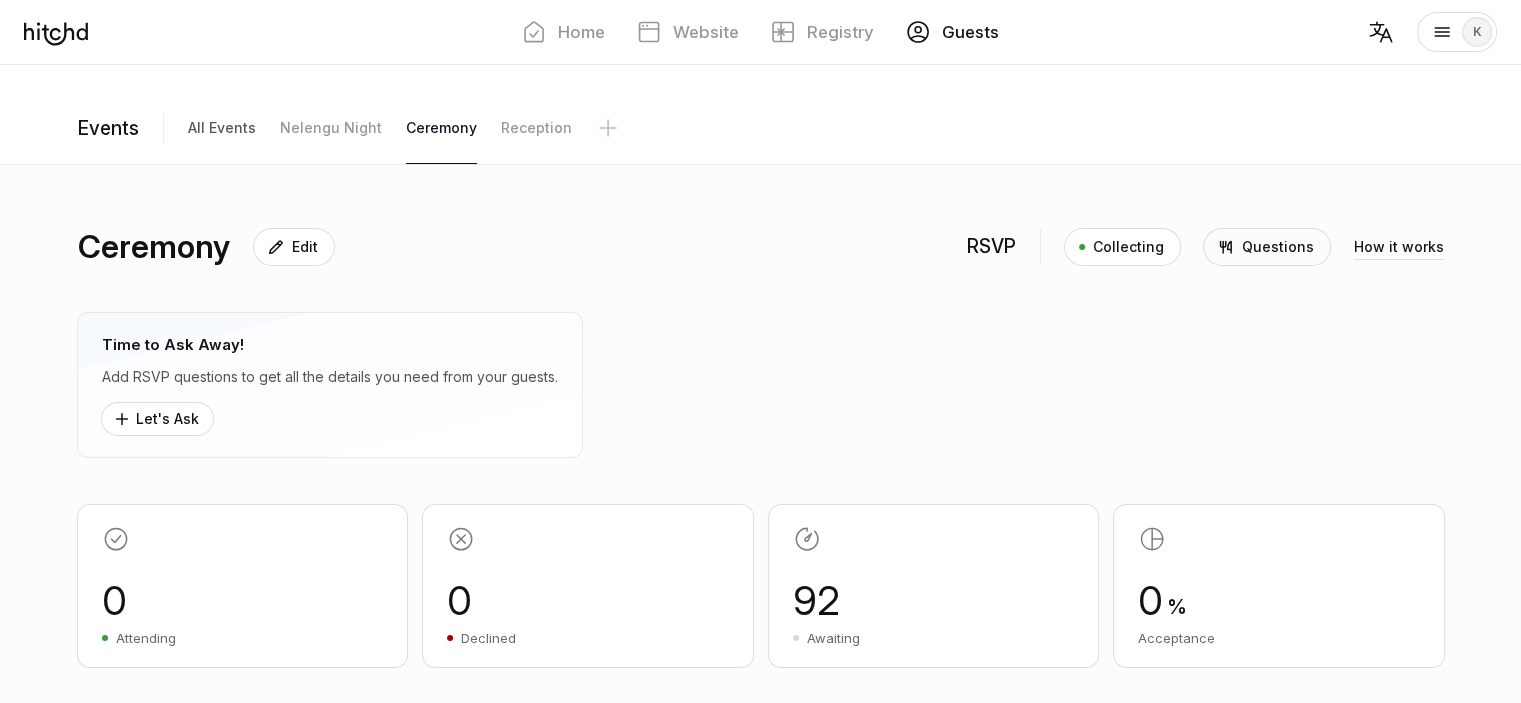 click on "All Events" at bounding box center (222, 128) 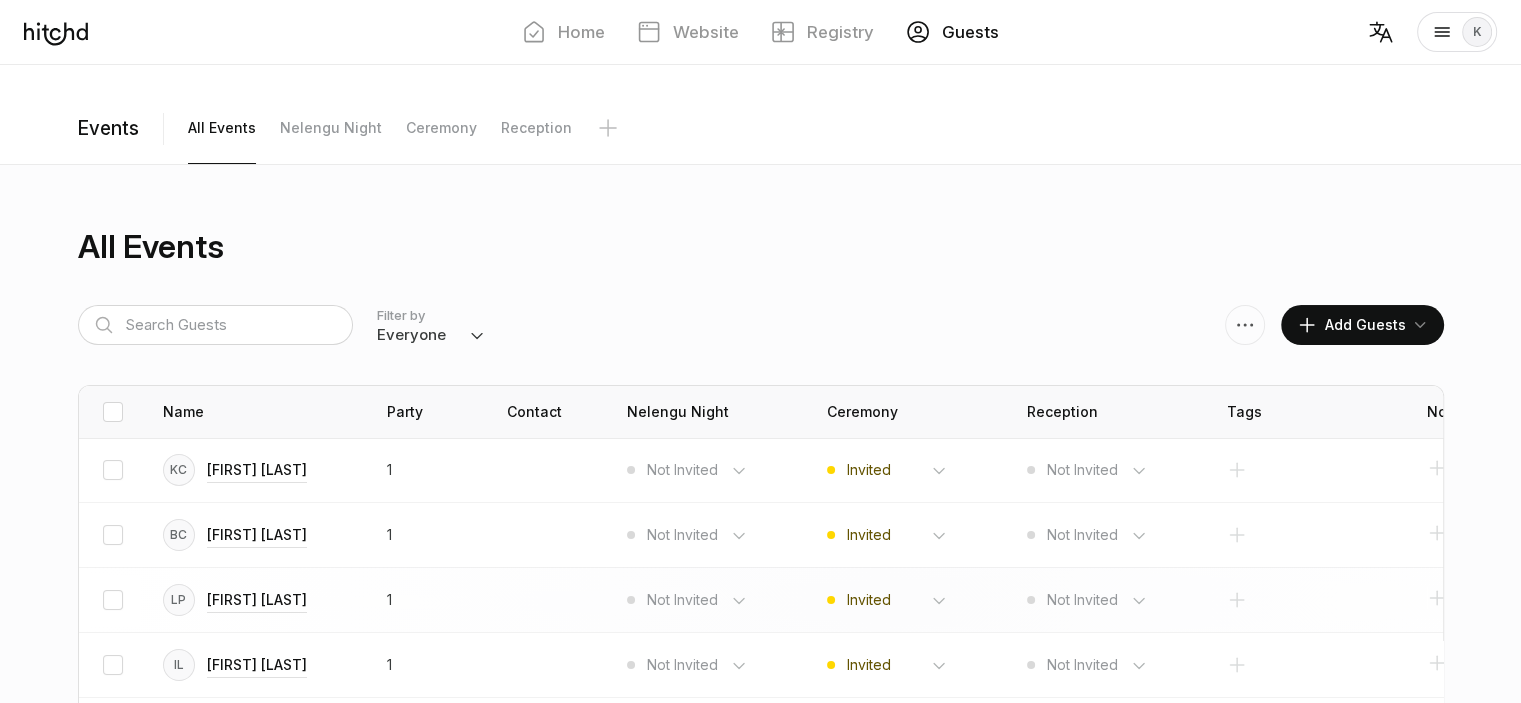 scroll, scrollTop: 9, scrollLeft: 0, axis: vertical 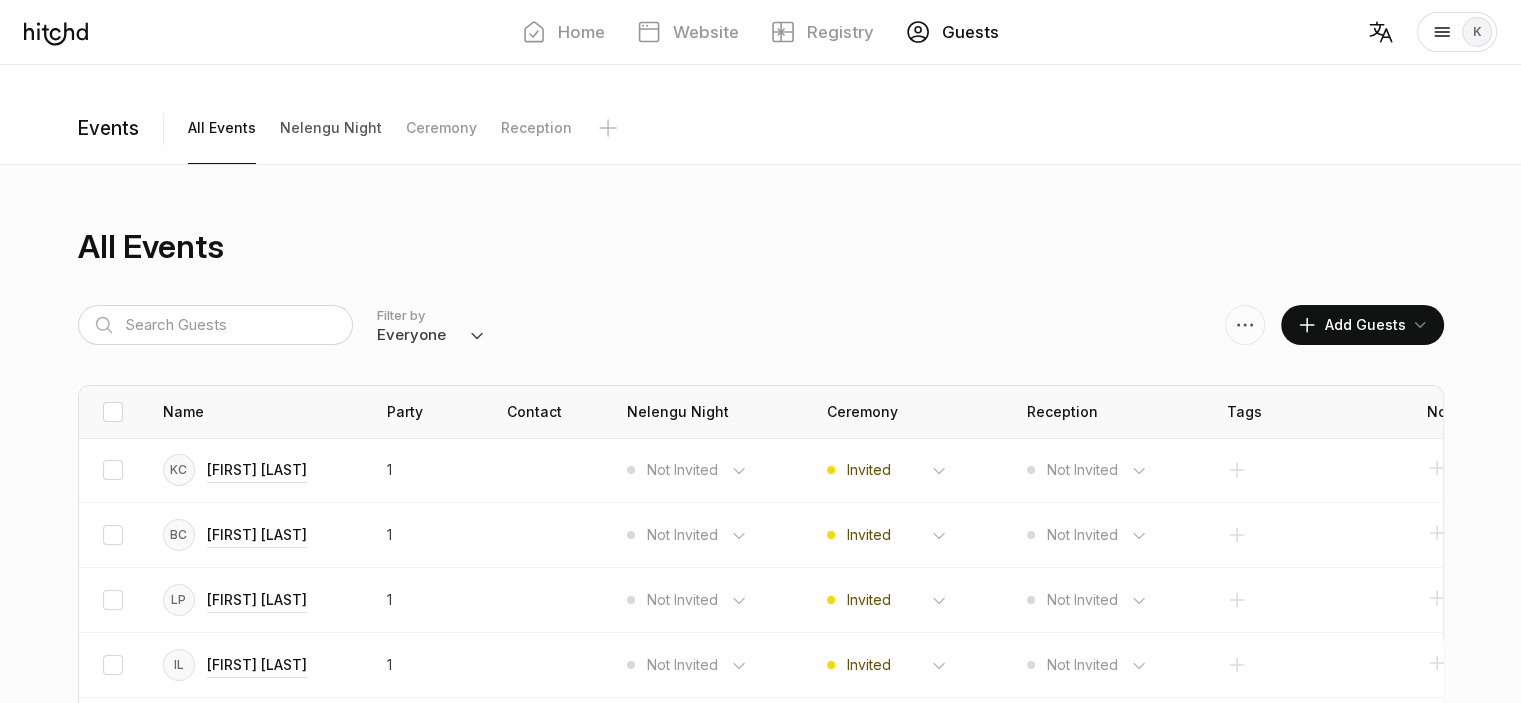 click on "Nelengu Night" at bounding box center (222, 128) 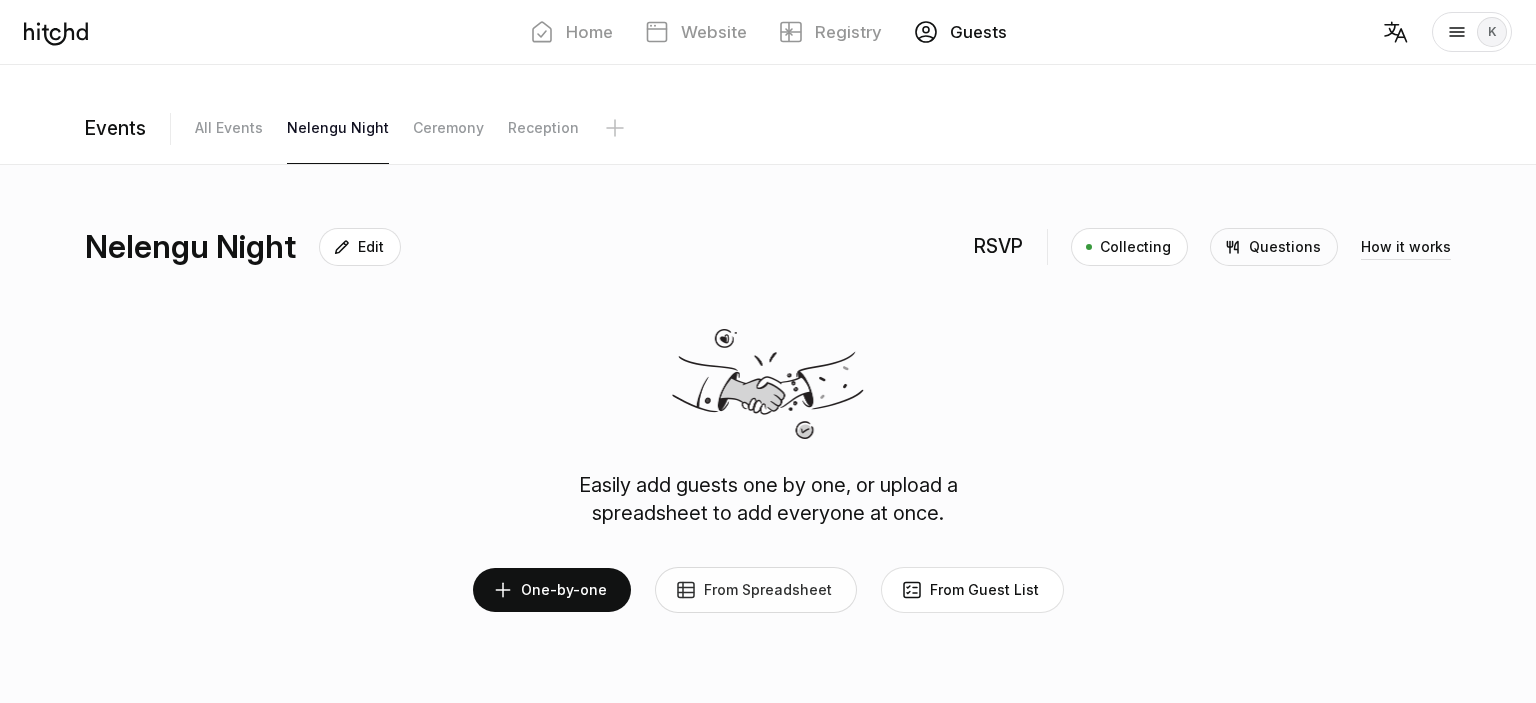 click on "From Spreadsheet" at bounding box center (756, 590) 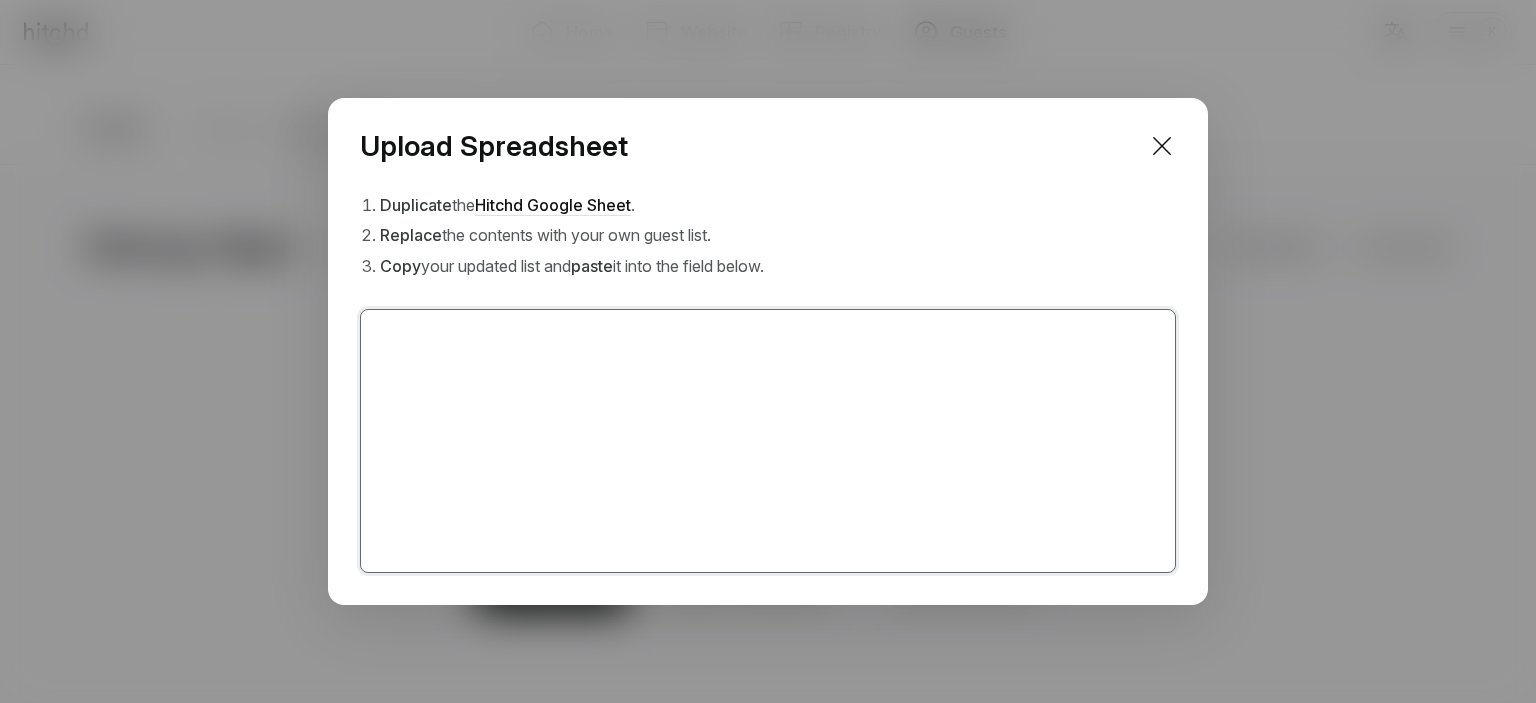 click at bounding box center [768, 441] 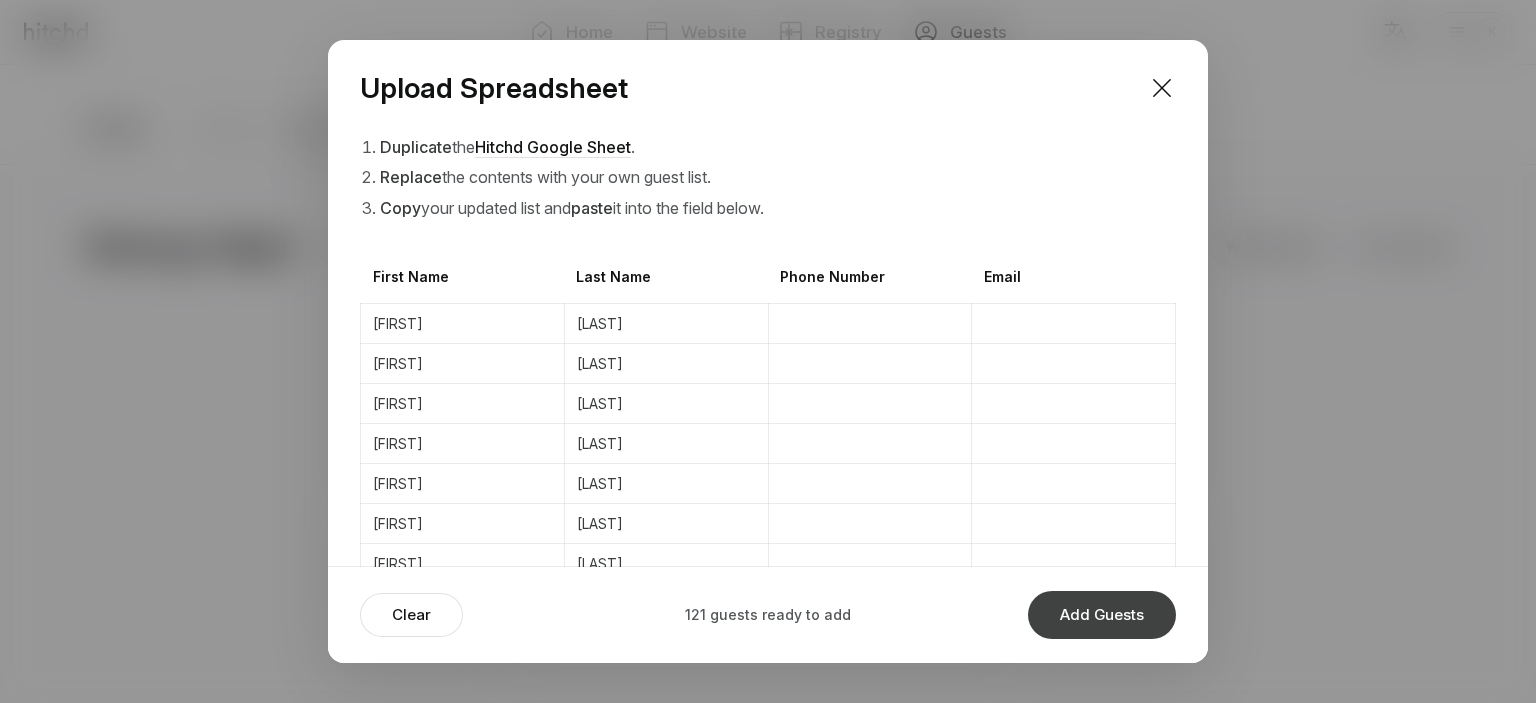 click on "Add Guests" at bounding box center [1102, 615] 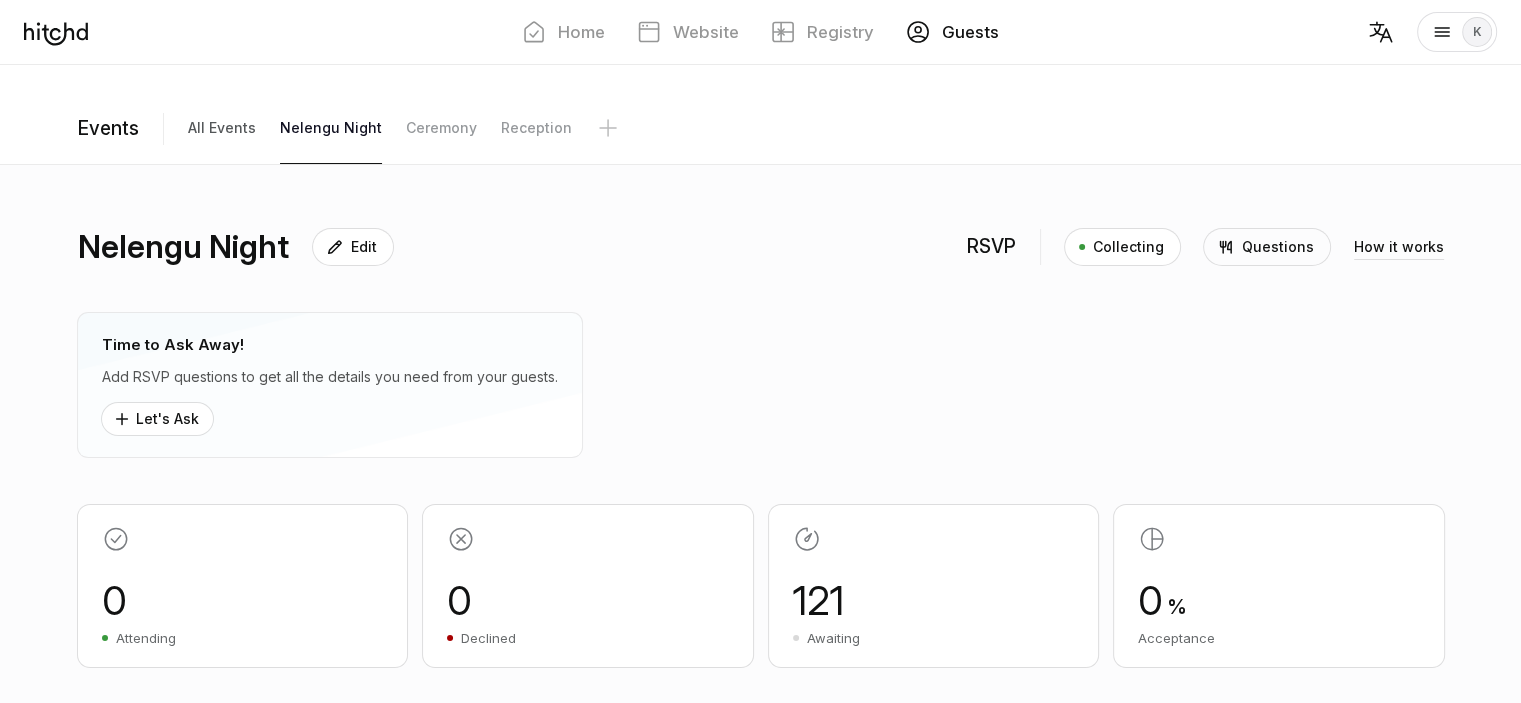click on "All Events" at bounding box center [222, 128] 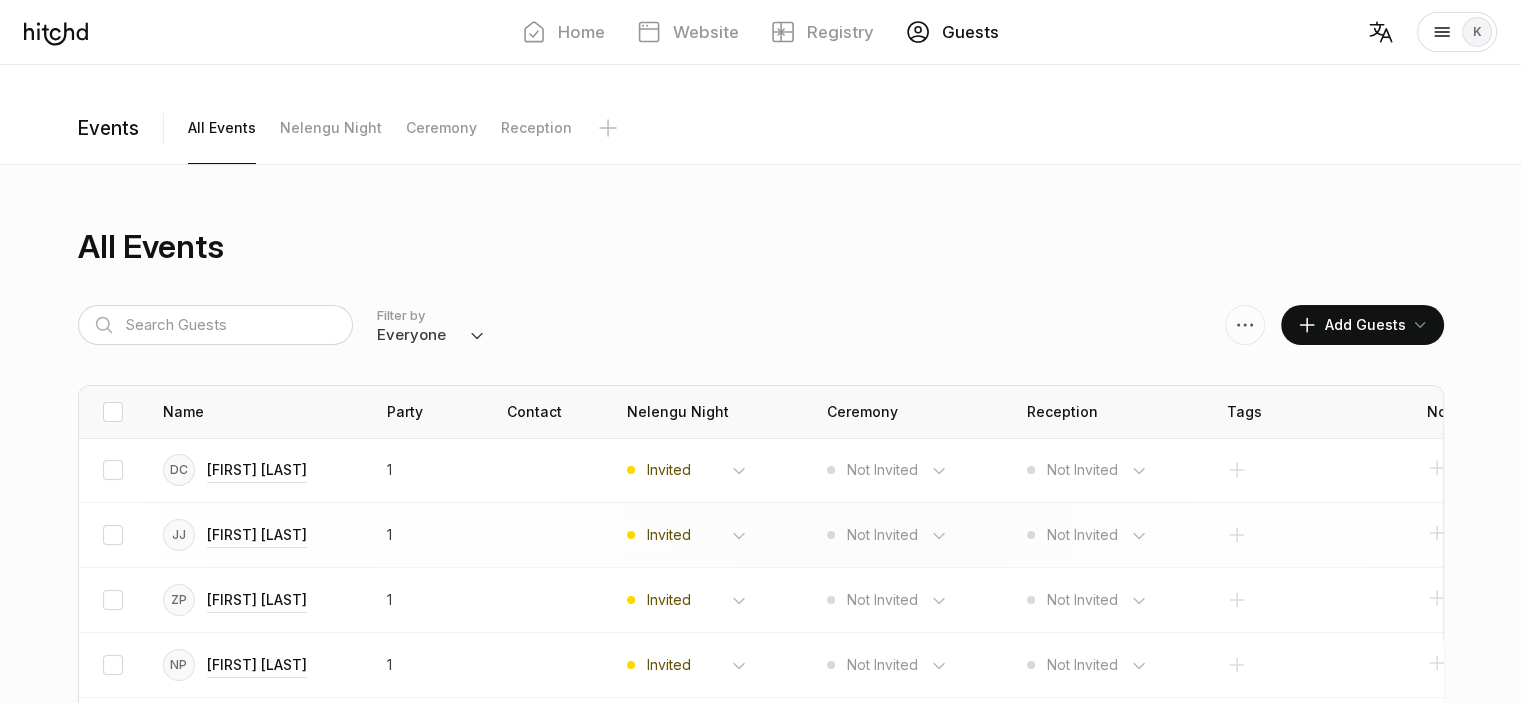 scroll, scrollTop: 1, scrollLeft: 0, axis: vertical 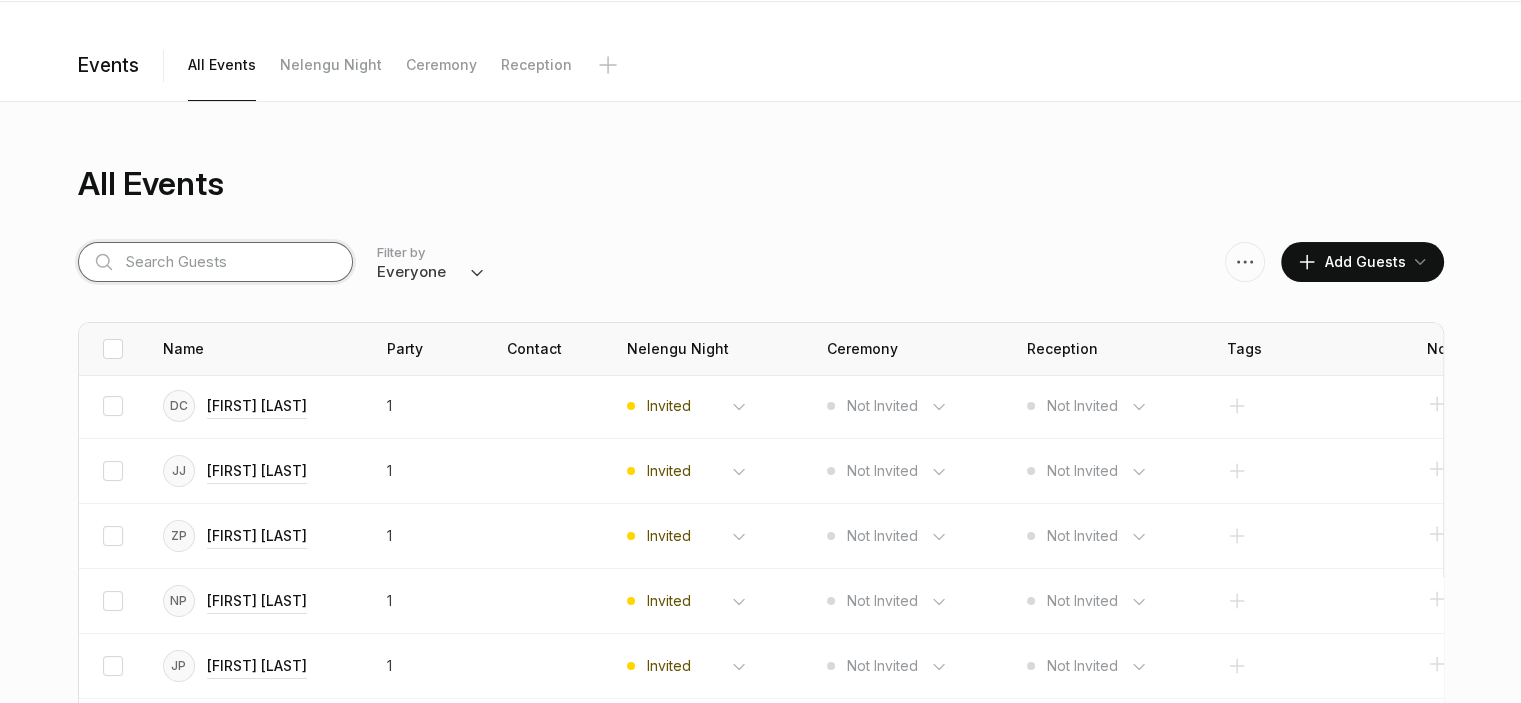 click at bounding box center (215, 262) 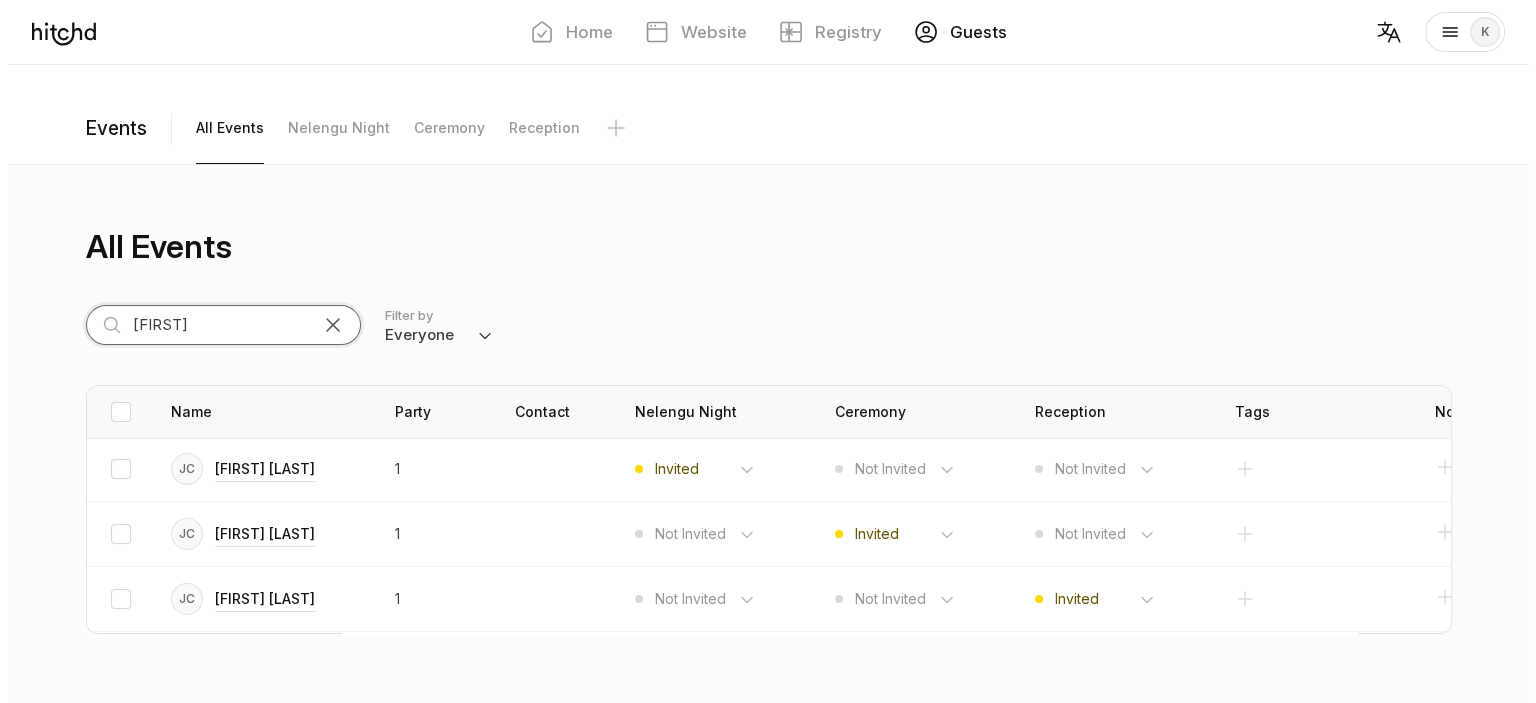 scroll, scrollTop: 0, scrollLeft: 0, axis: both 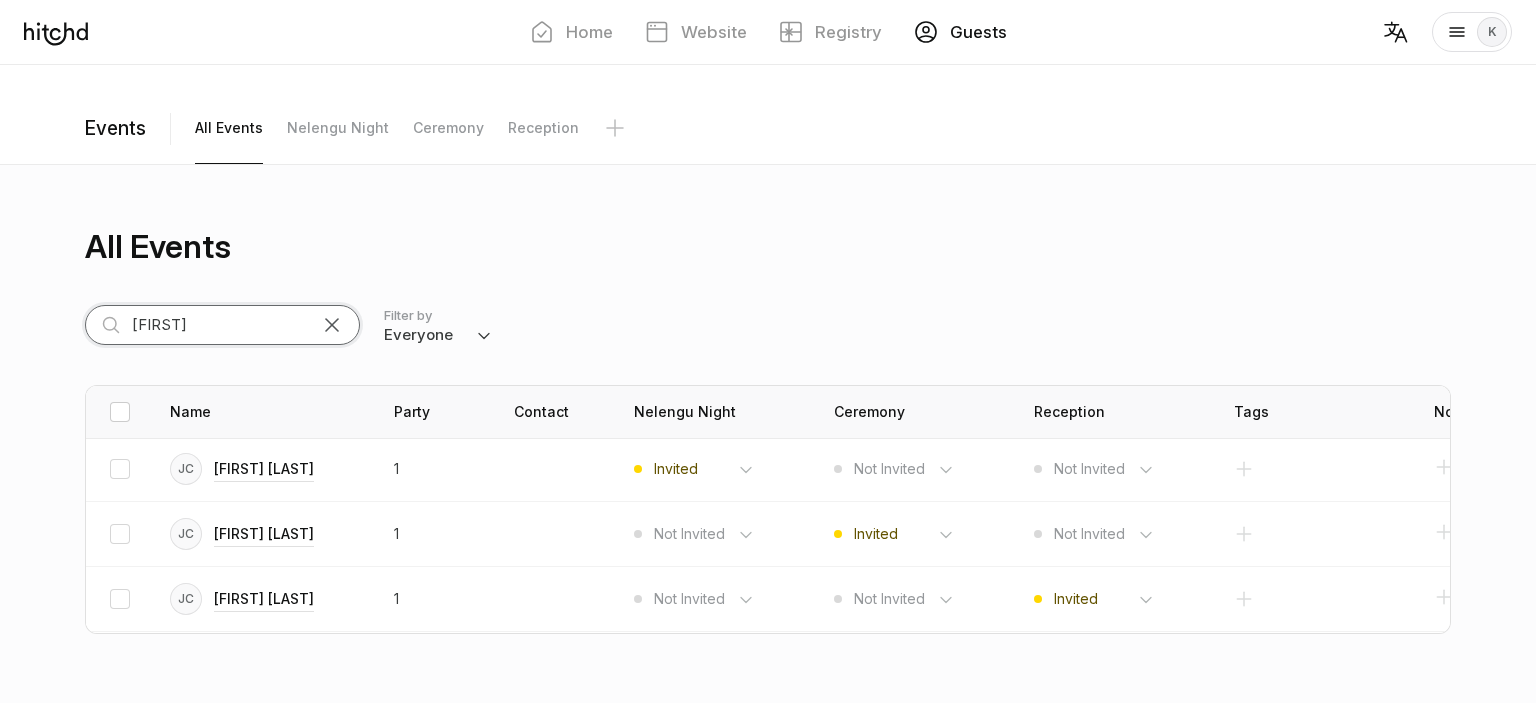 type on "[FIRST]" 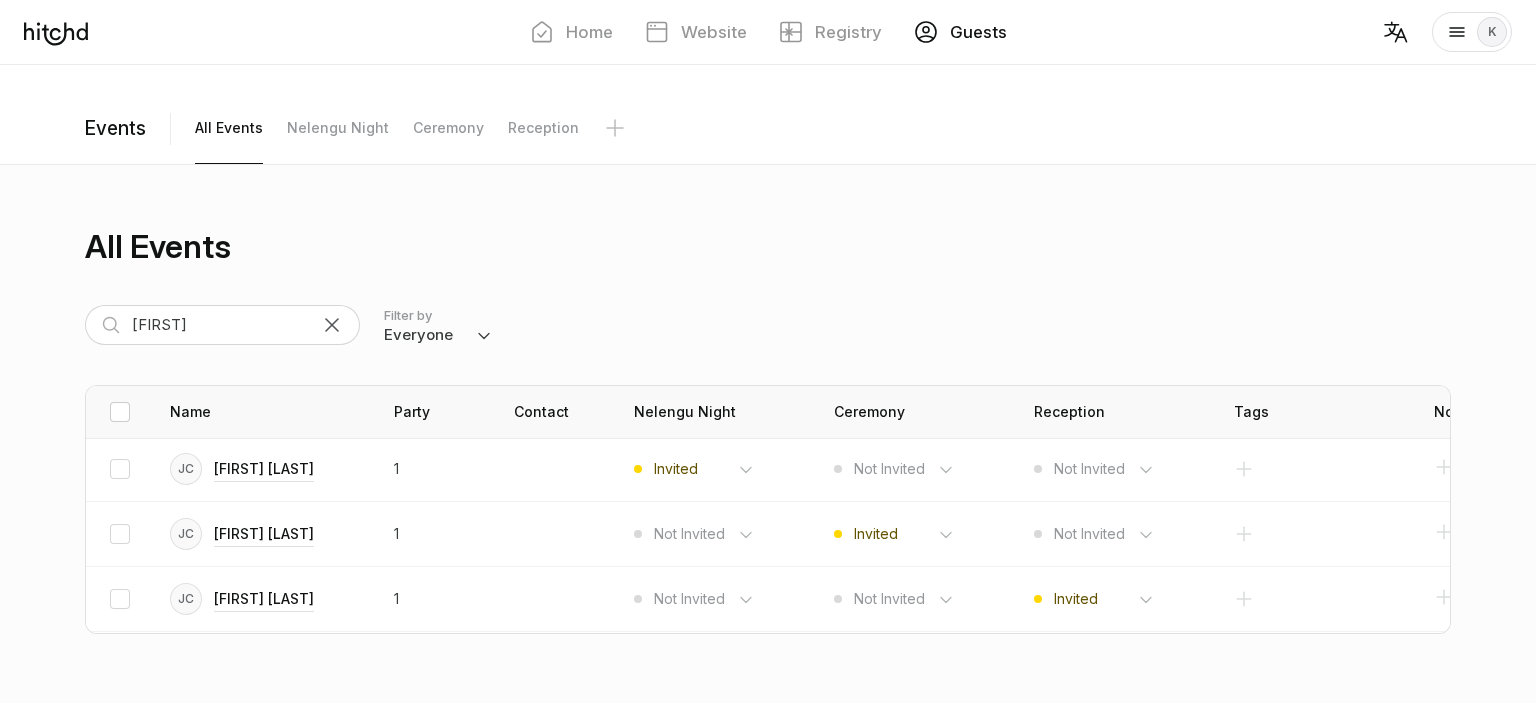 click at bounding box center (120, 412) 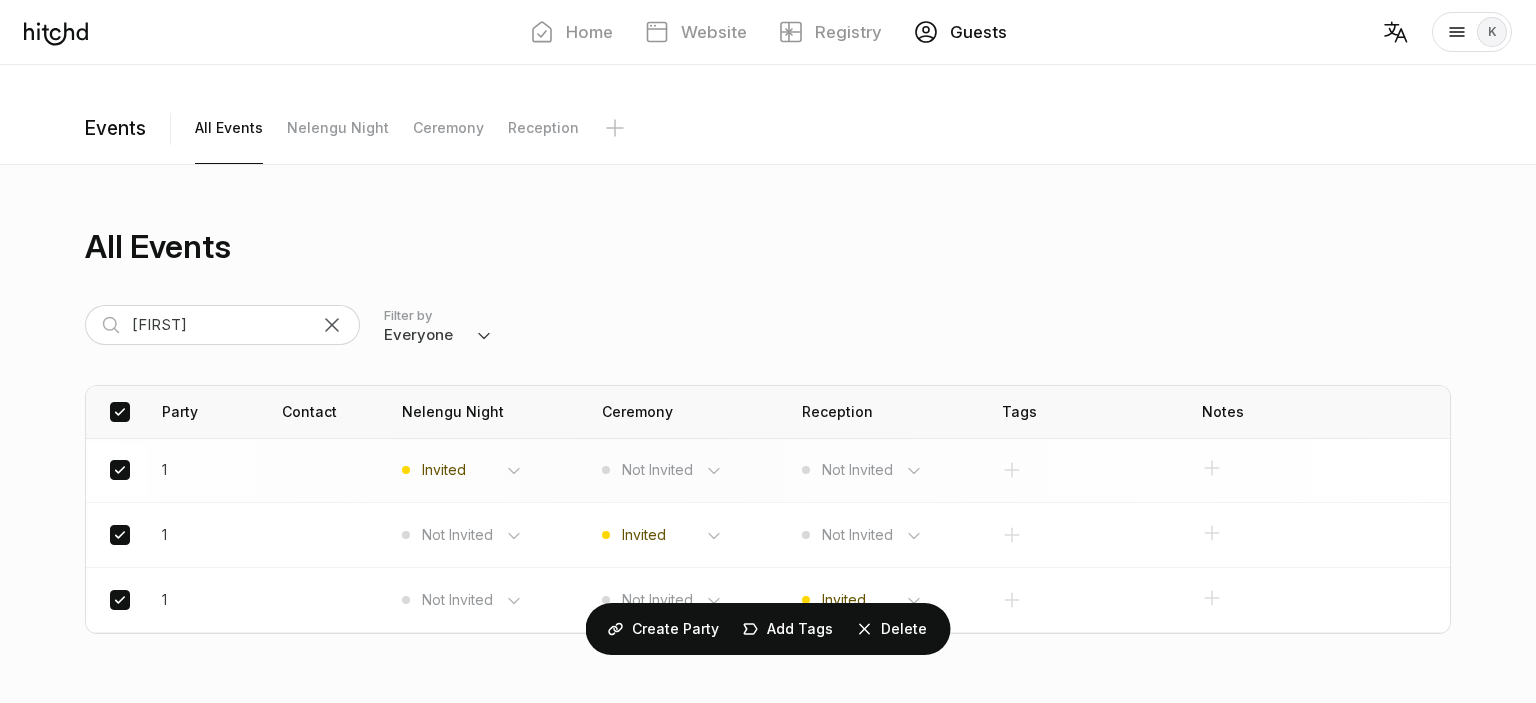 scroll, scrollTop: 0, scrollLeft: 0, axis: both 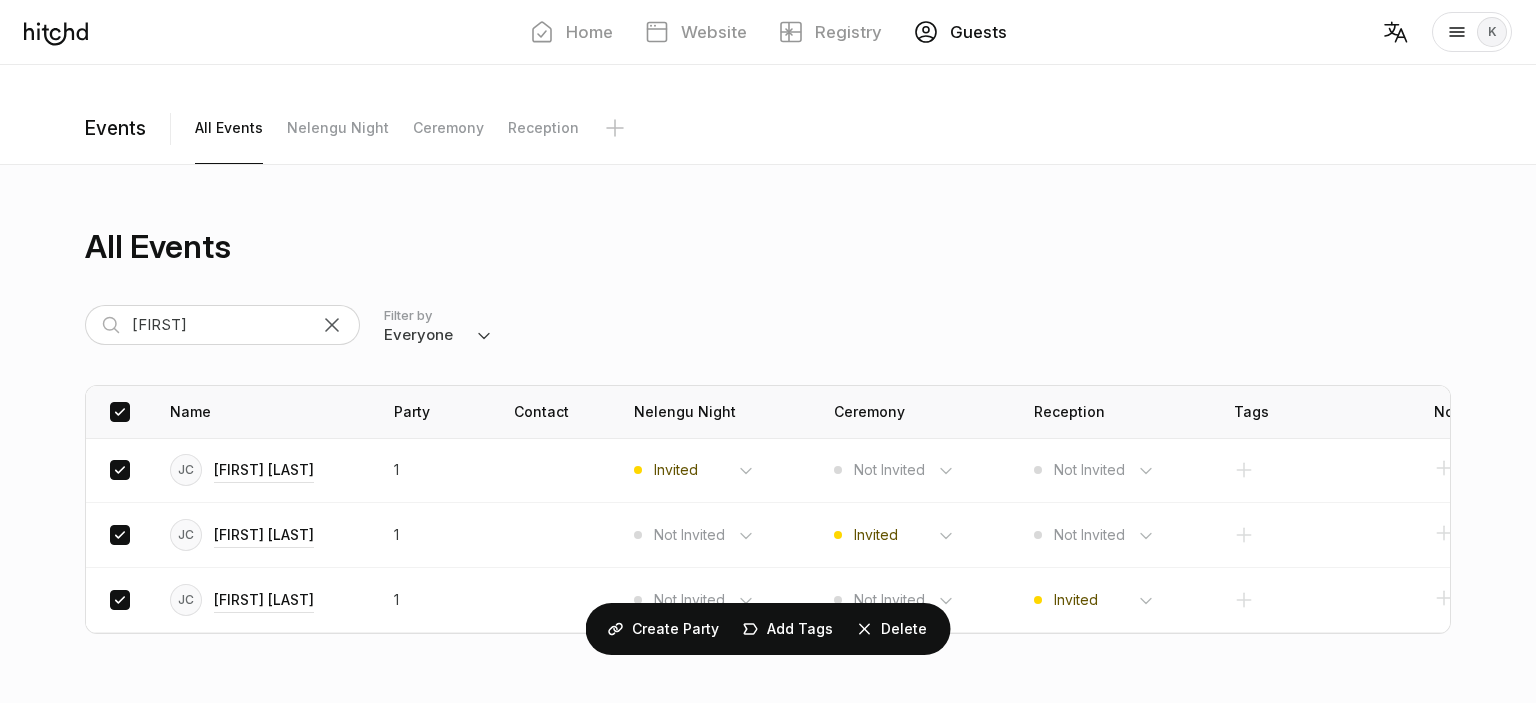 click at bounding box center (120, 412) 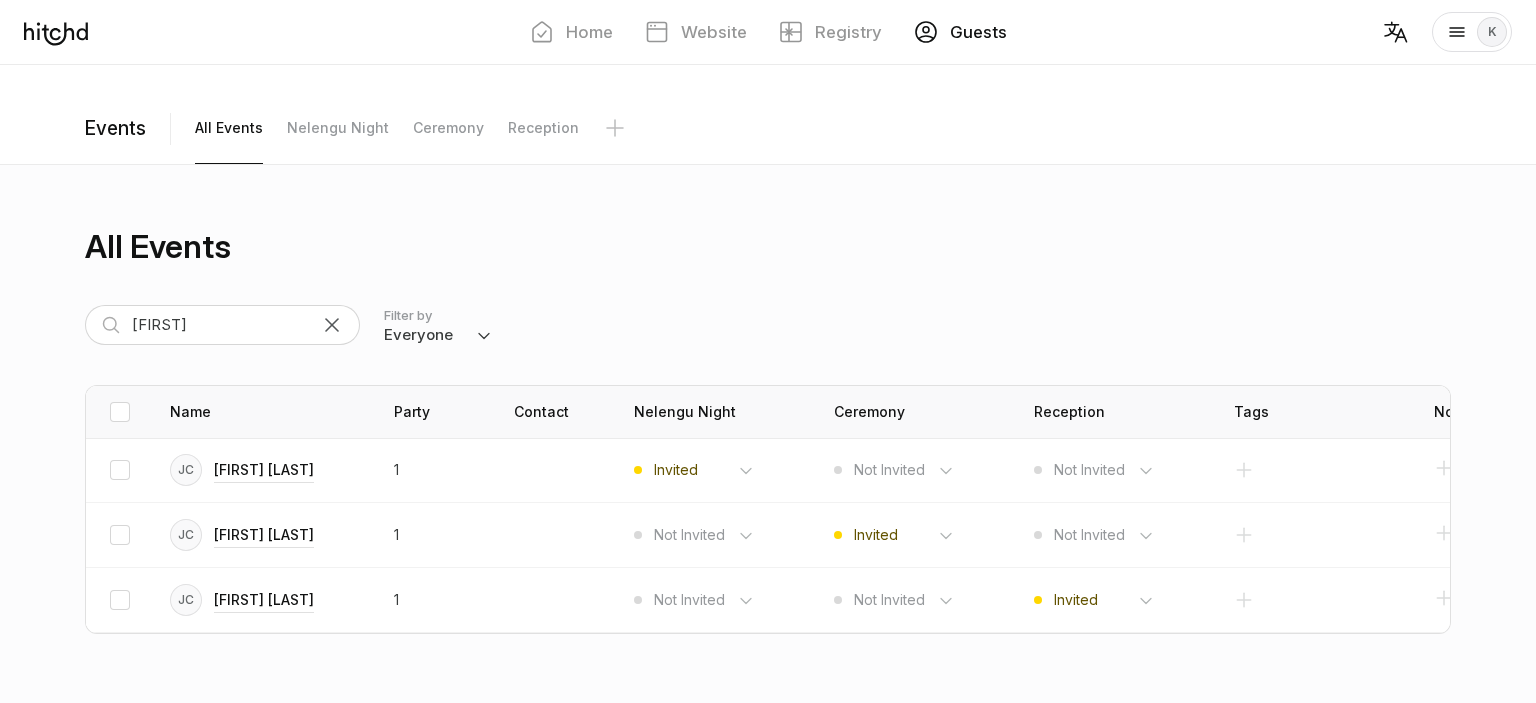 click at bounding box center [332, 325] 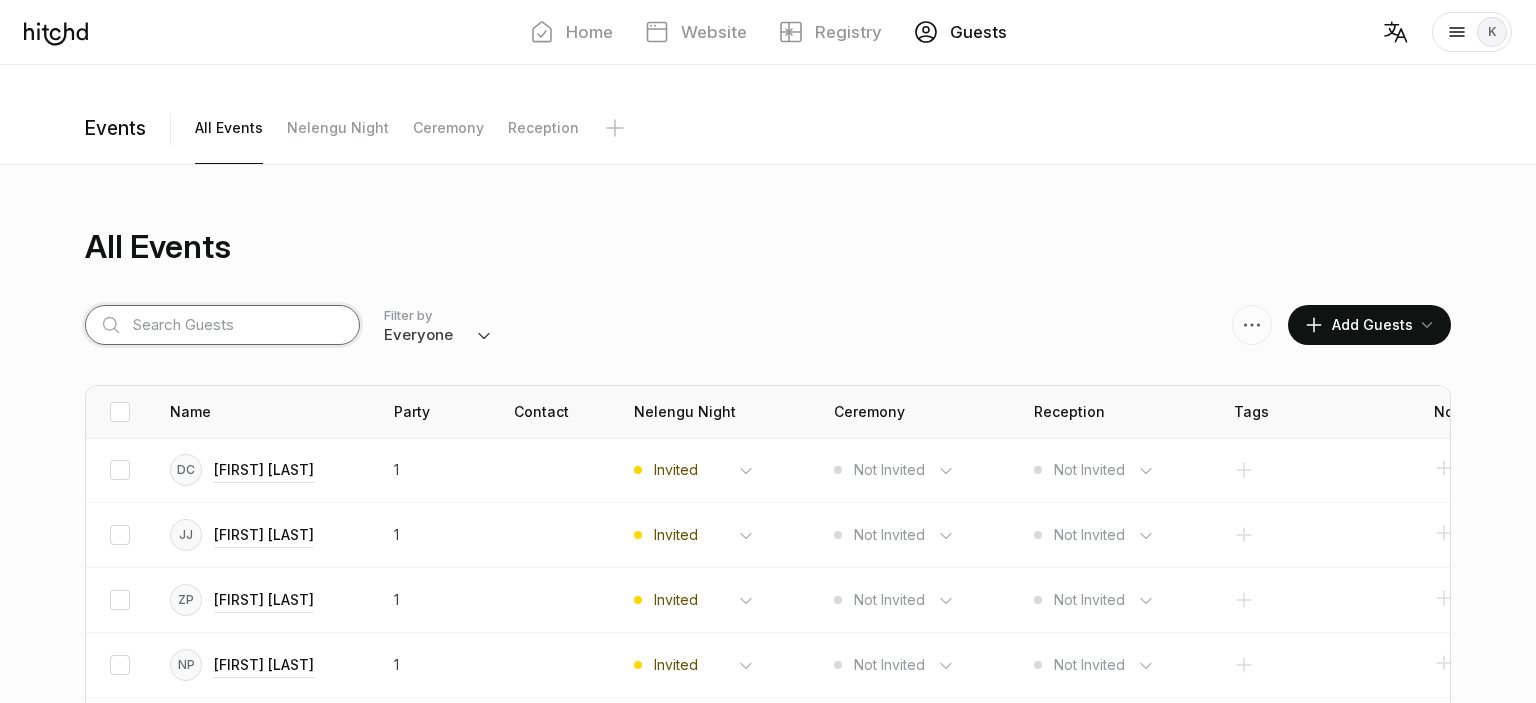 click at bounding box center [222, 325] 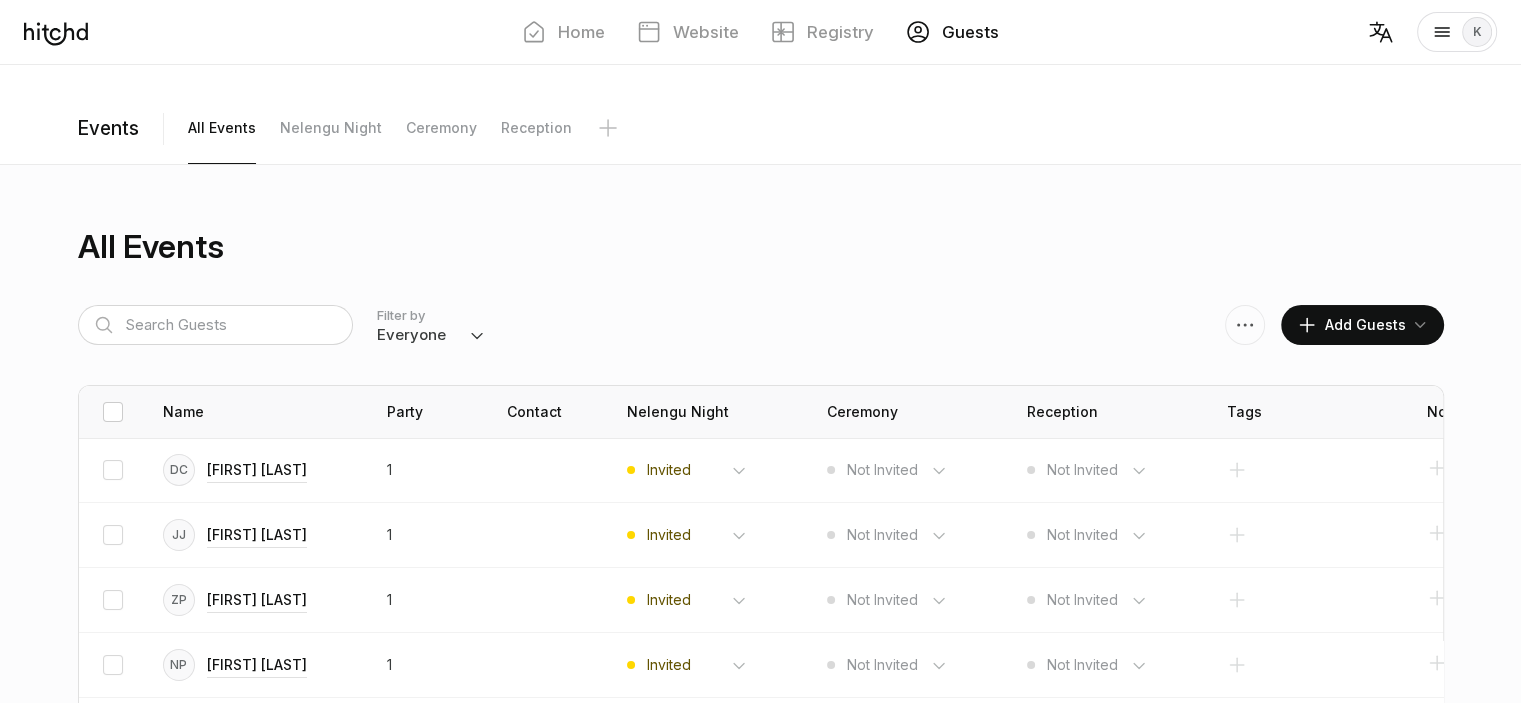 click at bounding box center [113, 412] 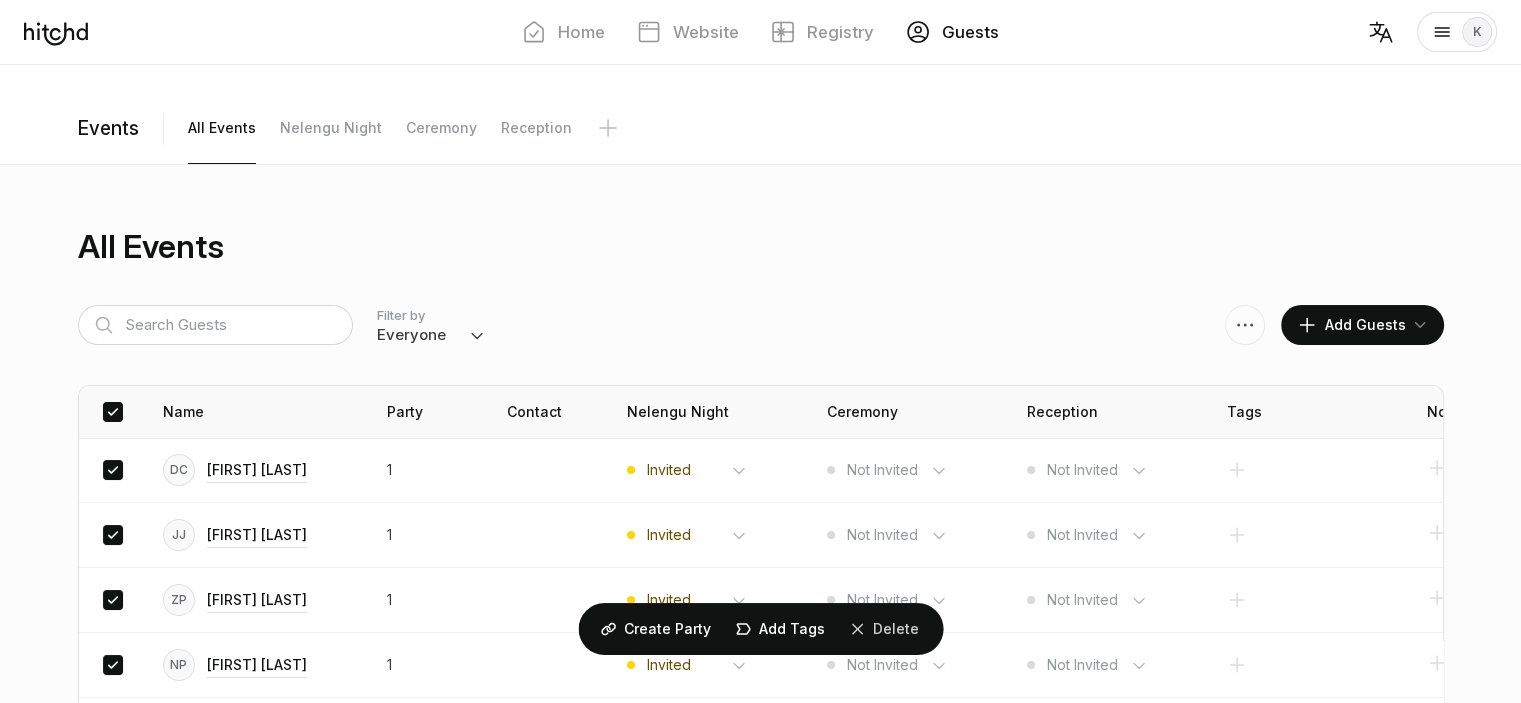 click on "Delete" at bounding box center (667, 629) 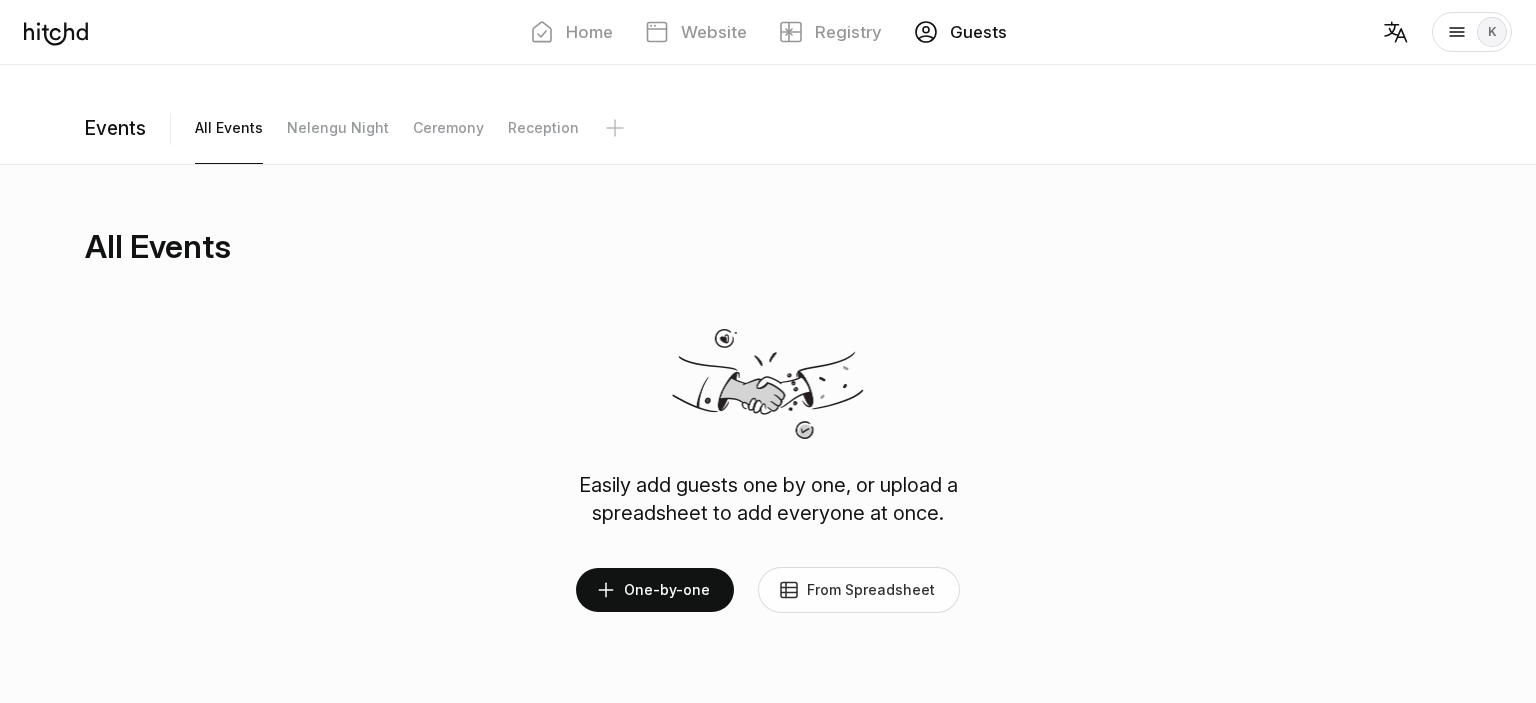 click on "From Spreadsheet" at bounding box center (859, 590) 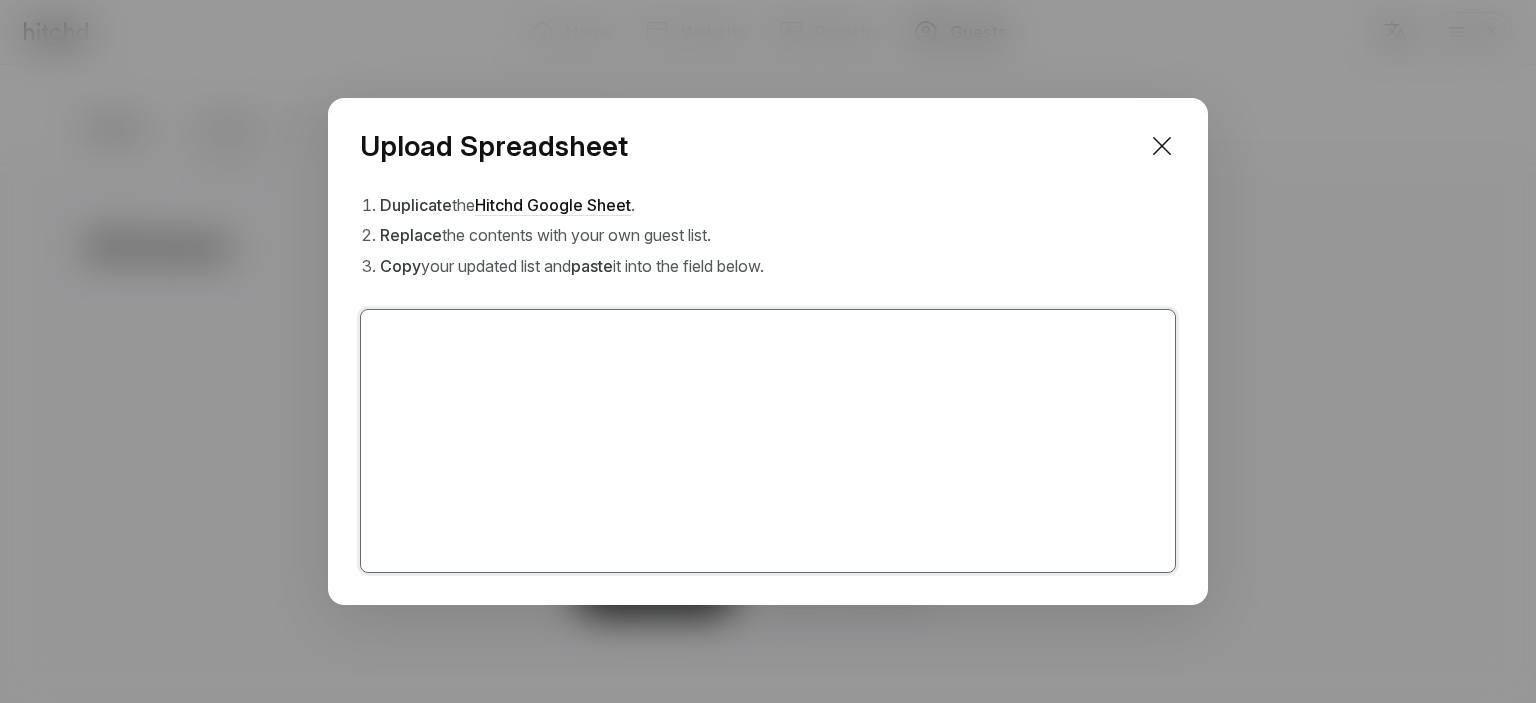 click at bounding box center [768, 441] 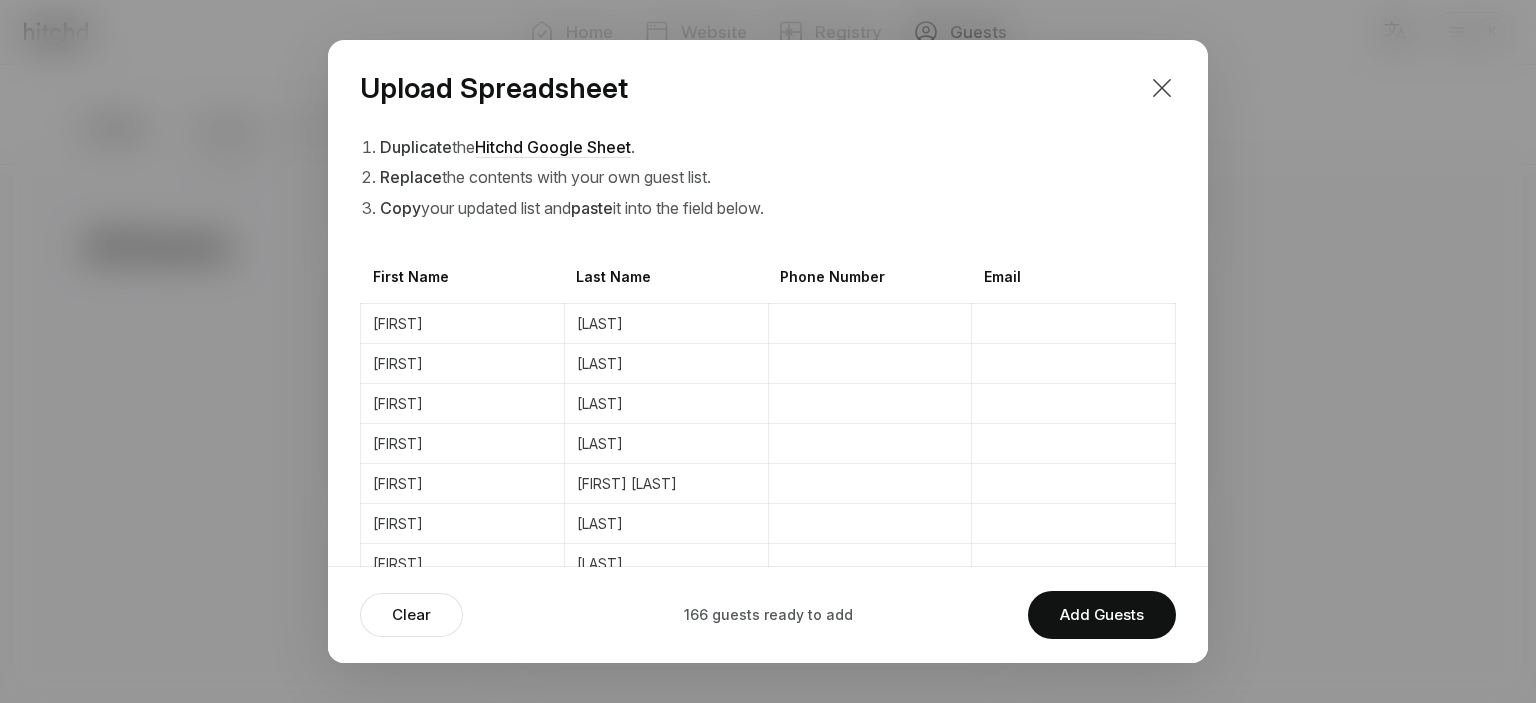 click at bounding box center [1162, 88] 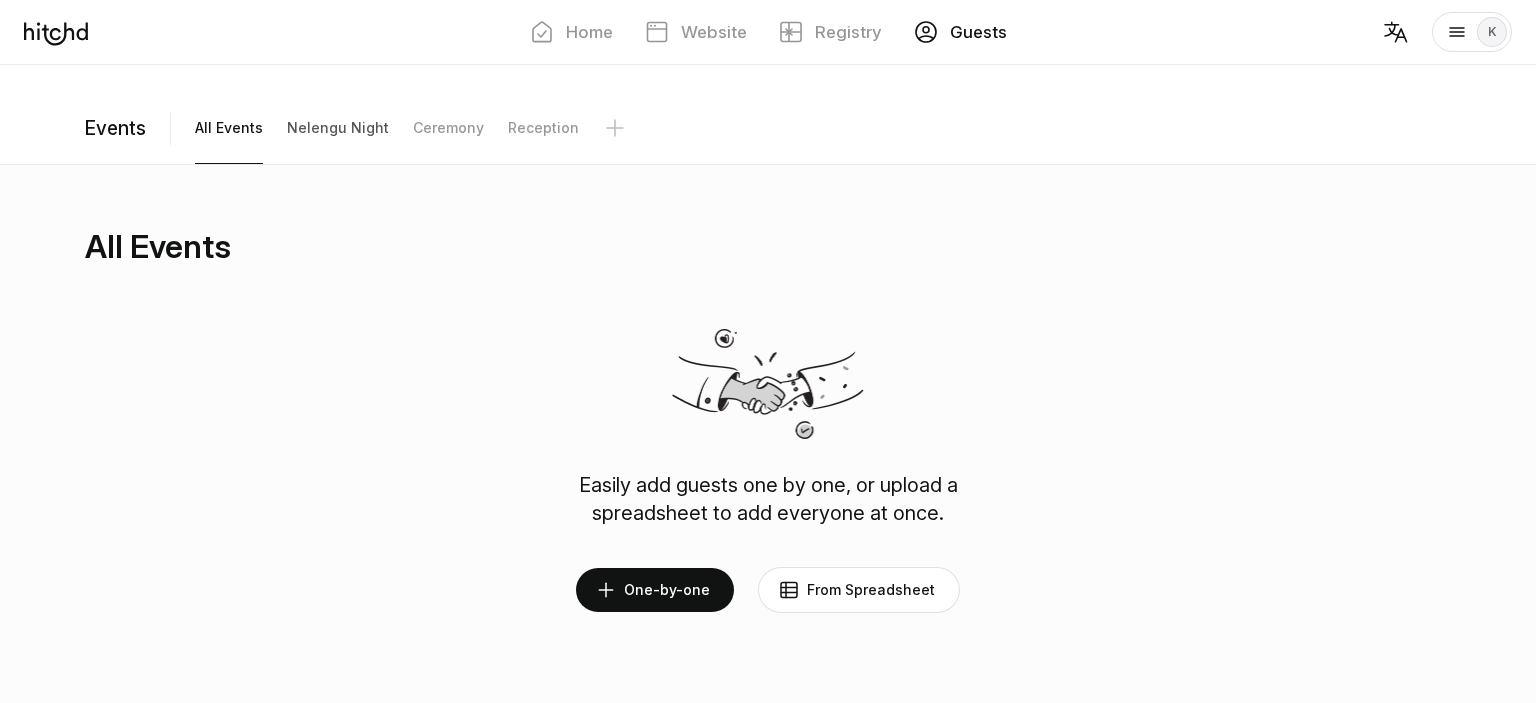 click on "Nelengu Night" at bounding box center (229, 128) 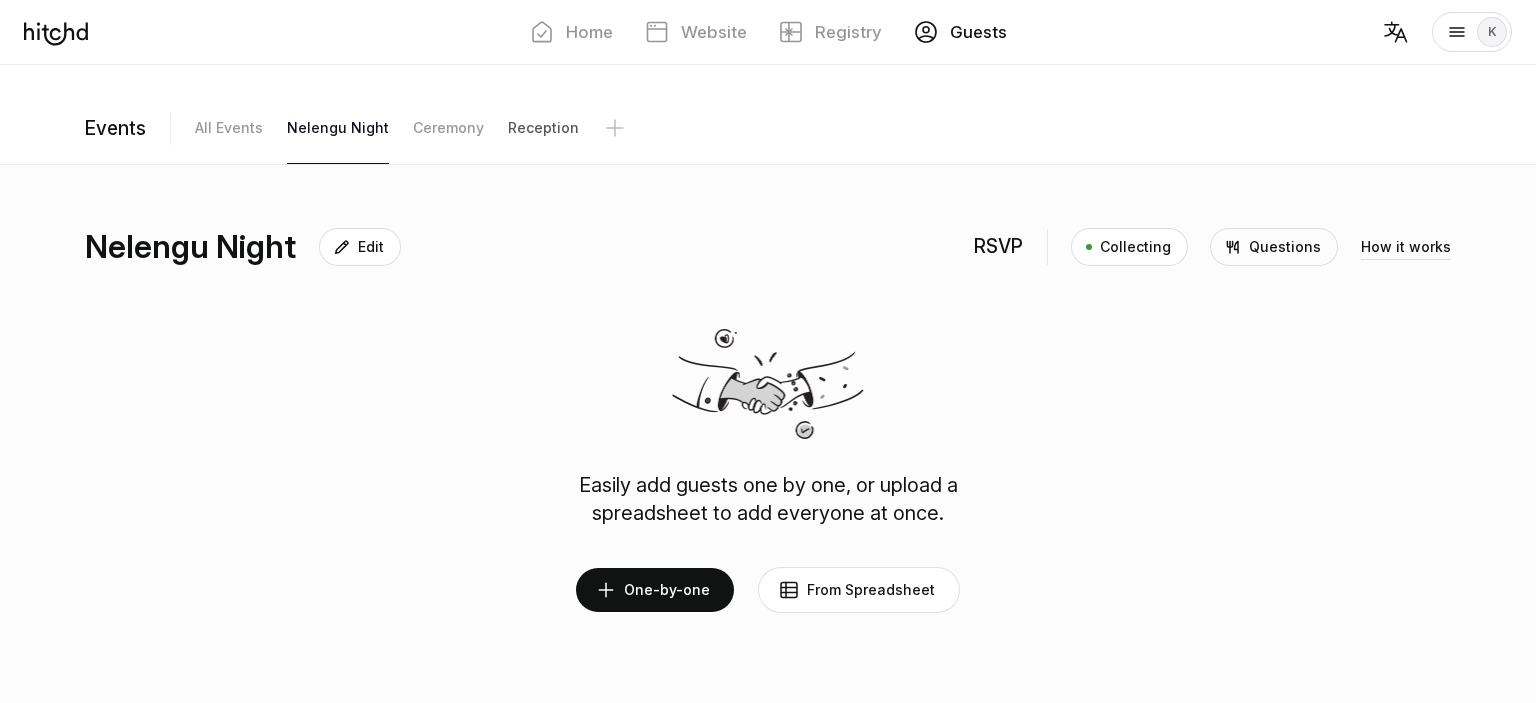 click on "Reception" at bounding box center (229, 128) 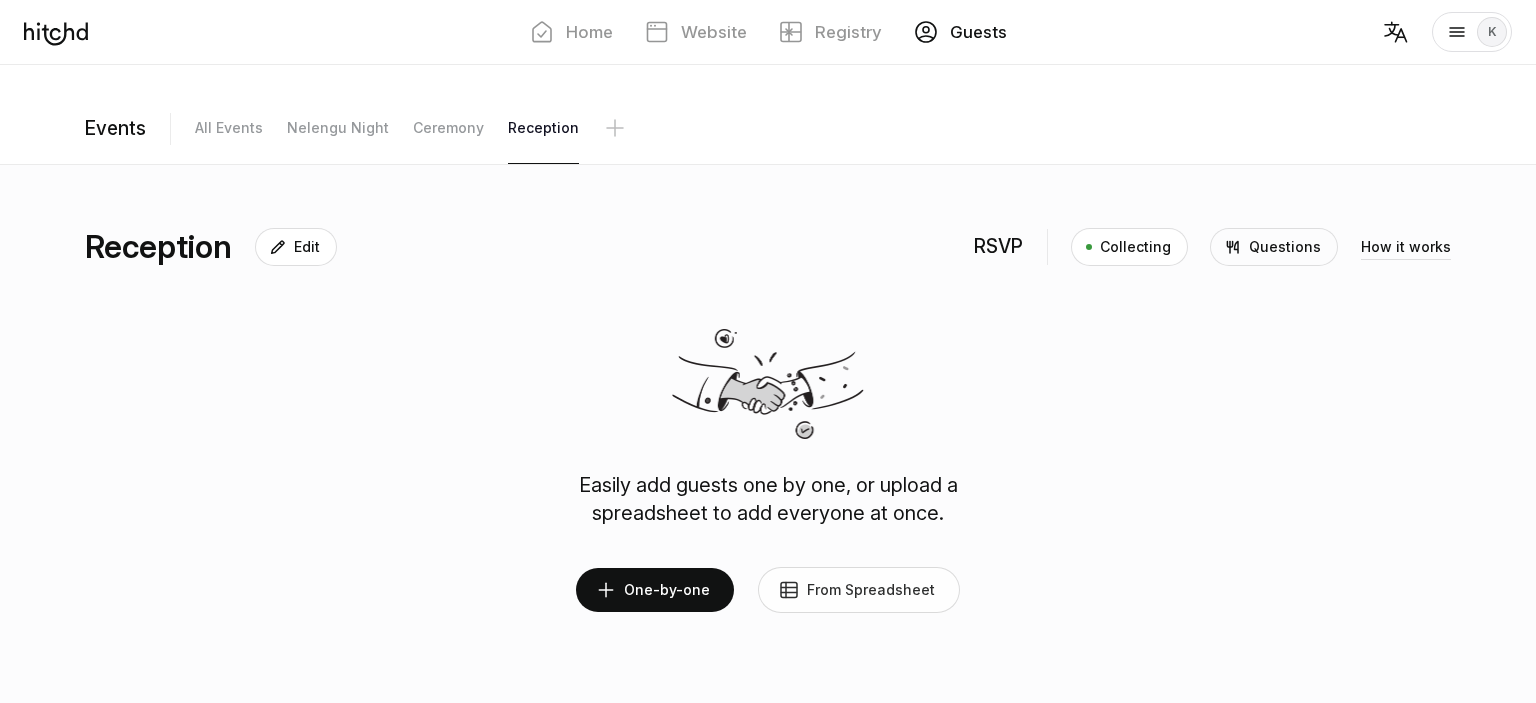 click on "From Spreadsheet" at bounding box center [859, 590] 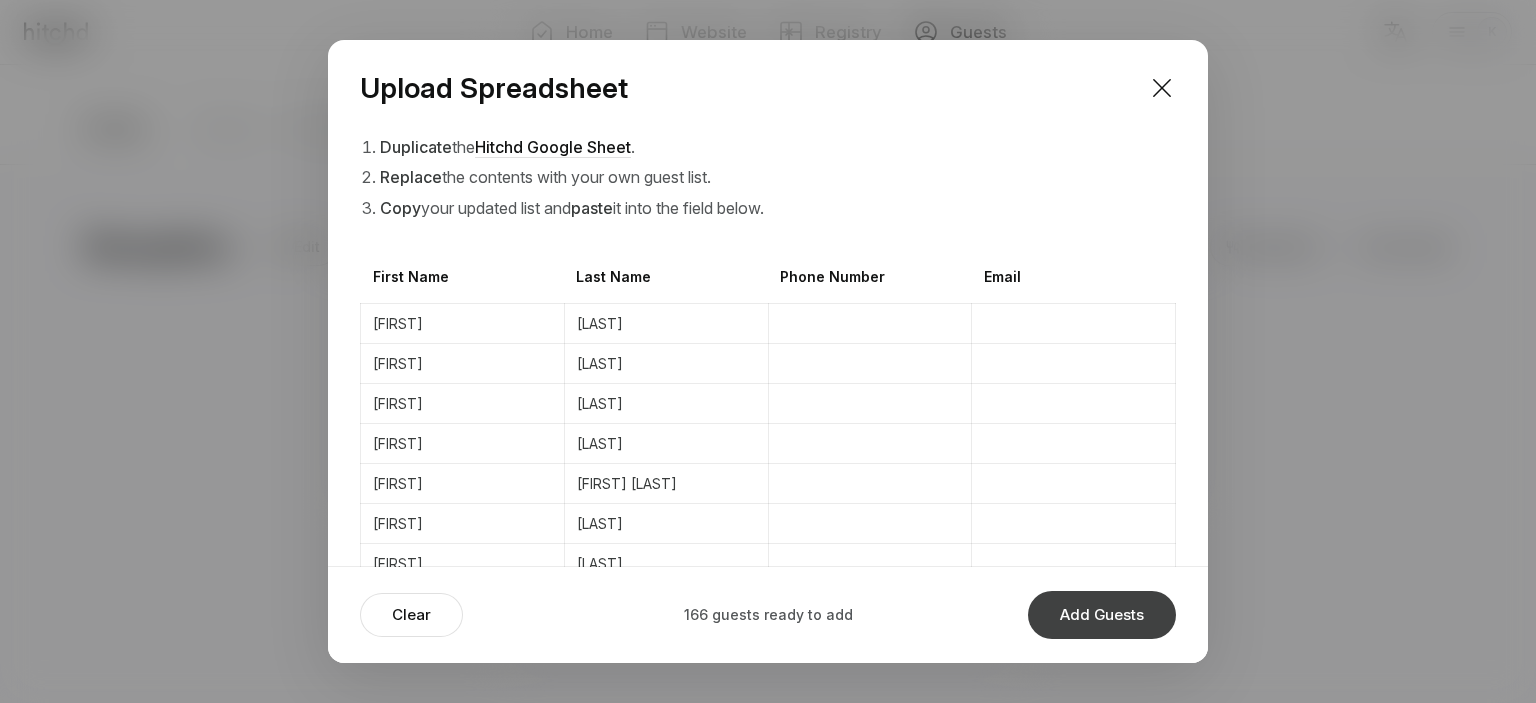 click on "Add Guests" at bounding box center [1102, 615] 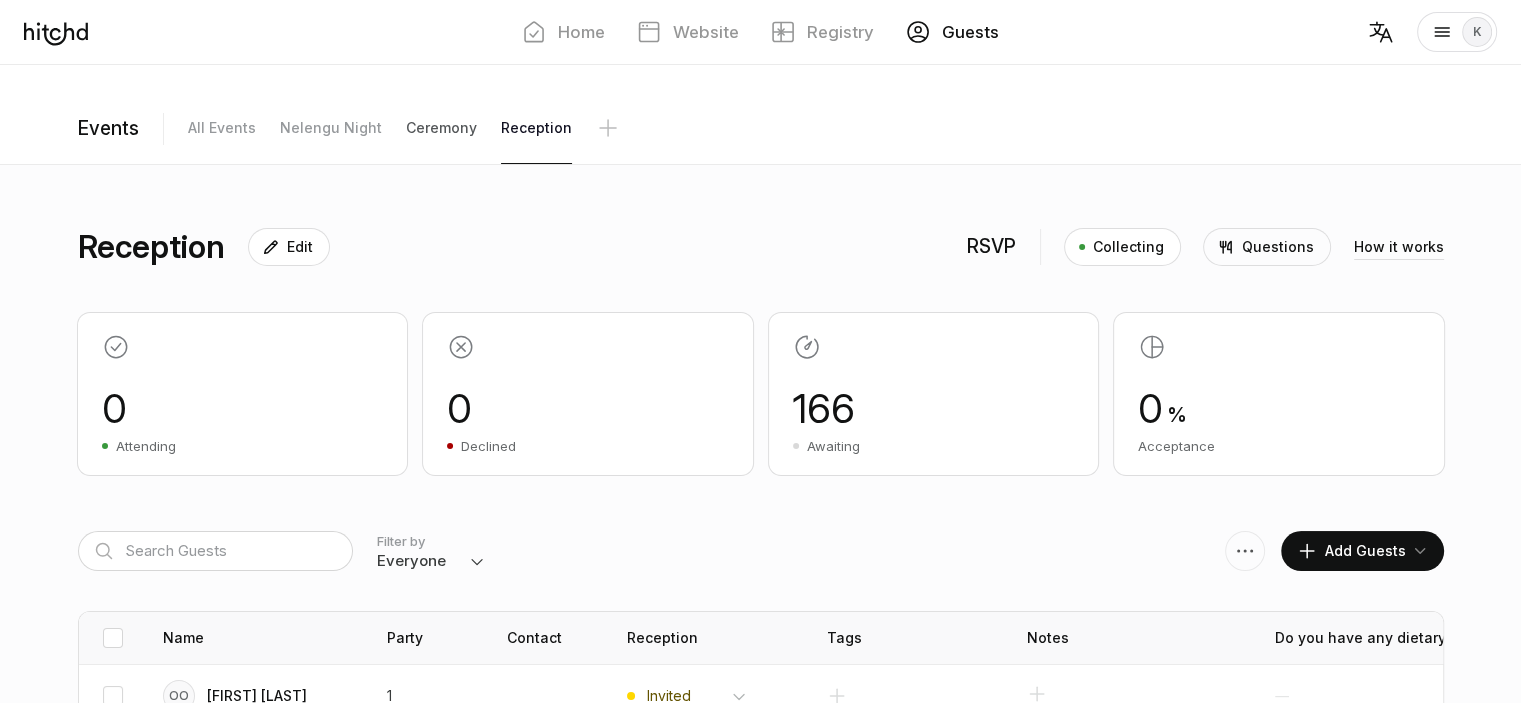 click on "Ceremony" at bounding box center [222, 128] 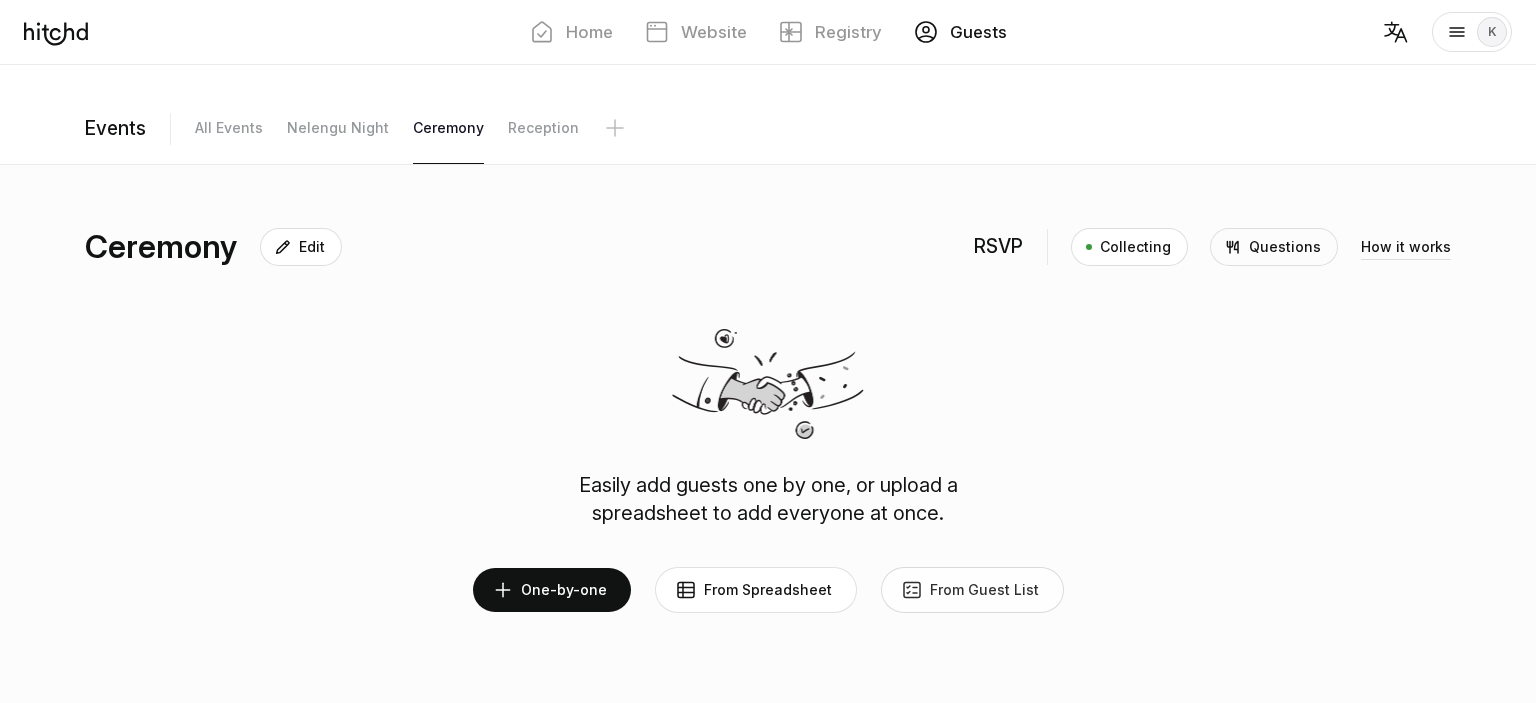 click on "From Guest List" at bounding box center (972, 590) 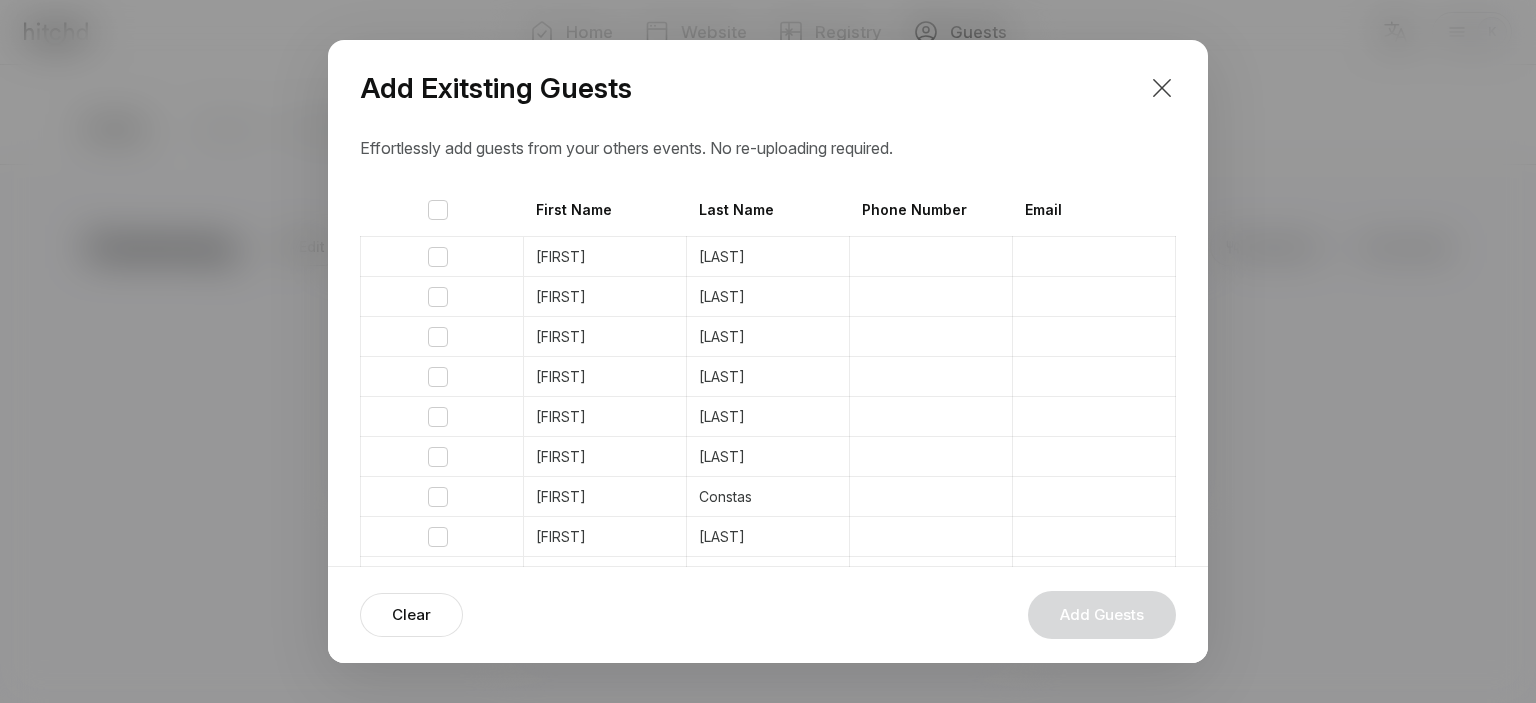 click at bounding box center [1162, 88] 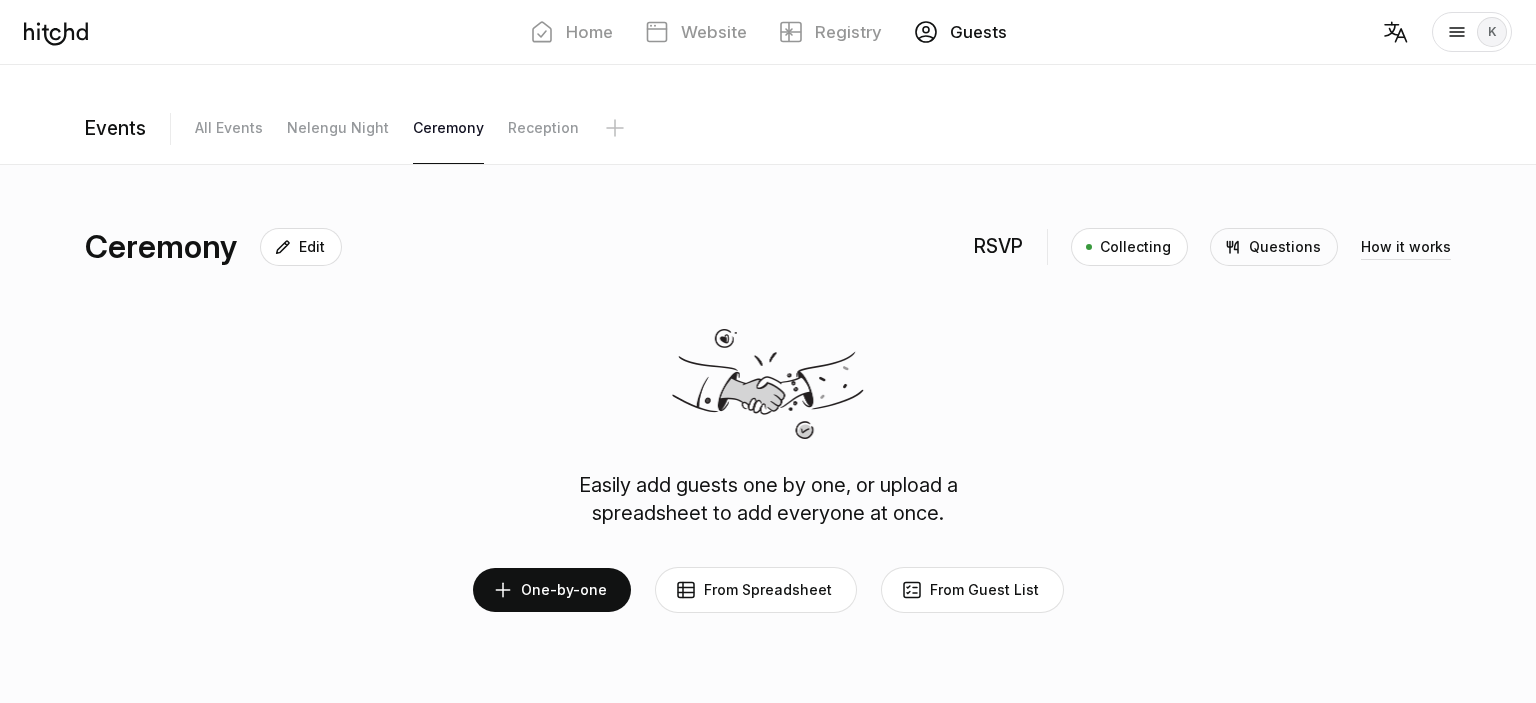 click on "Events
All Events
Nelengu Night
Ceremony
Reception" at bounding box center (768, 138) 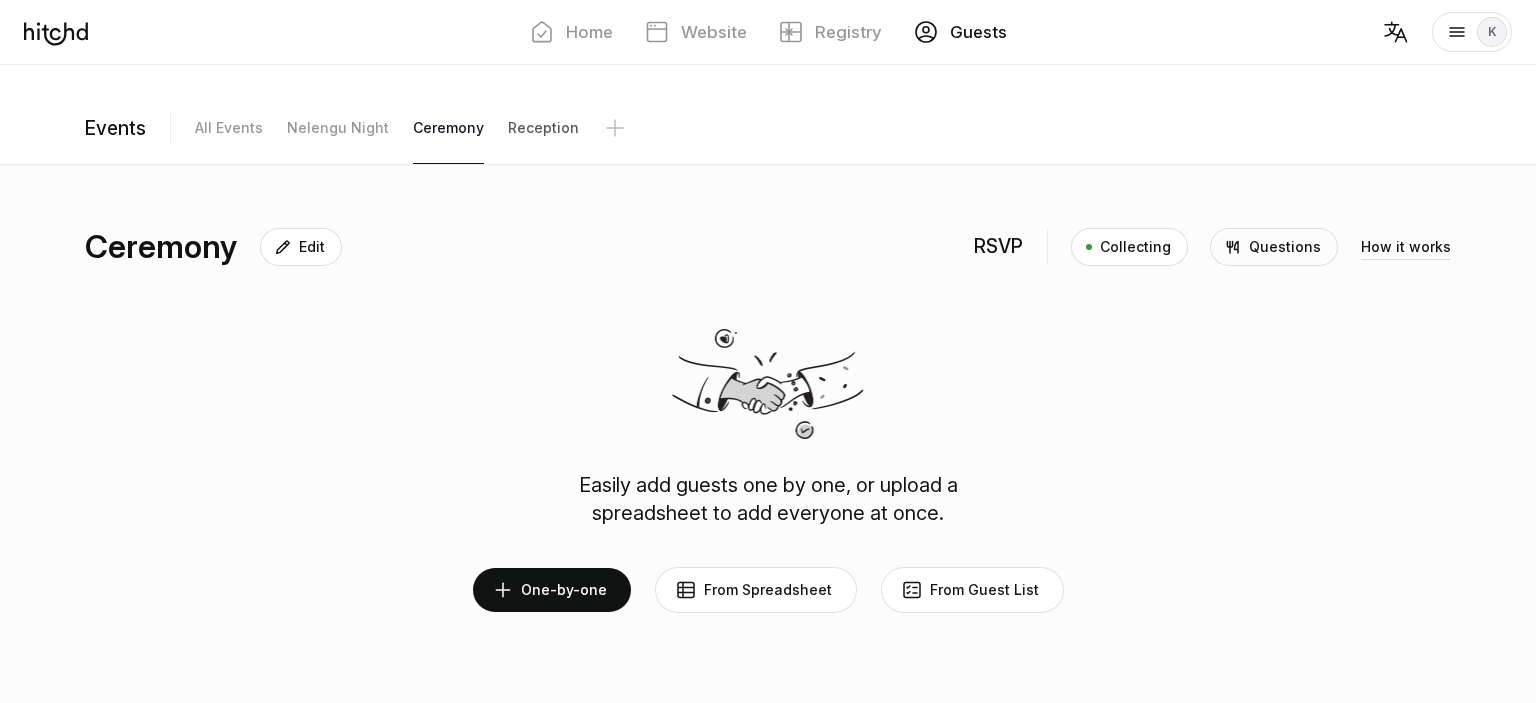 click on "Reception" at bounding box center [229, 128] 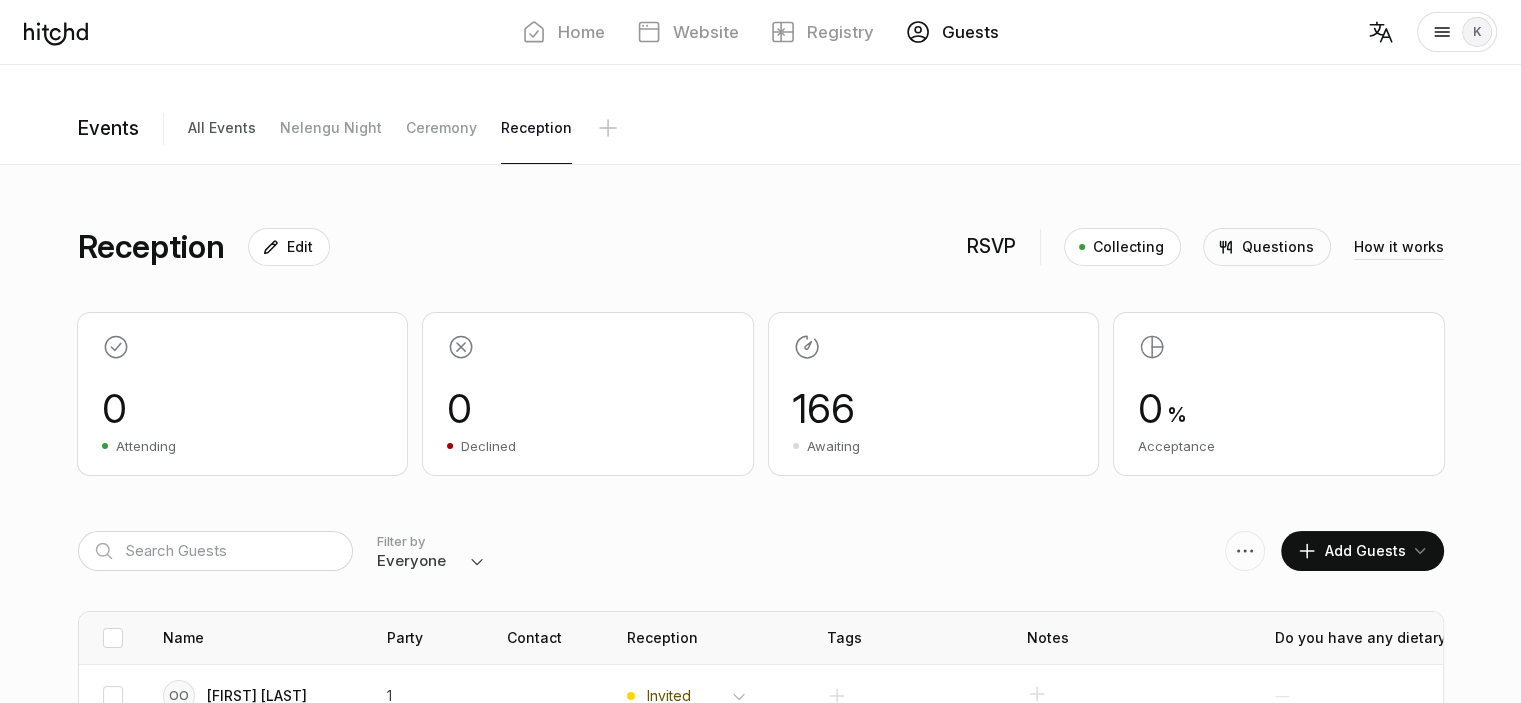 click on "All Events" at bounding box center (222, 128) 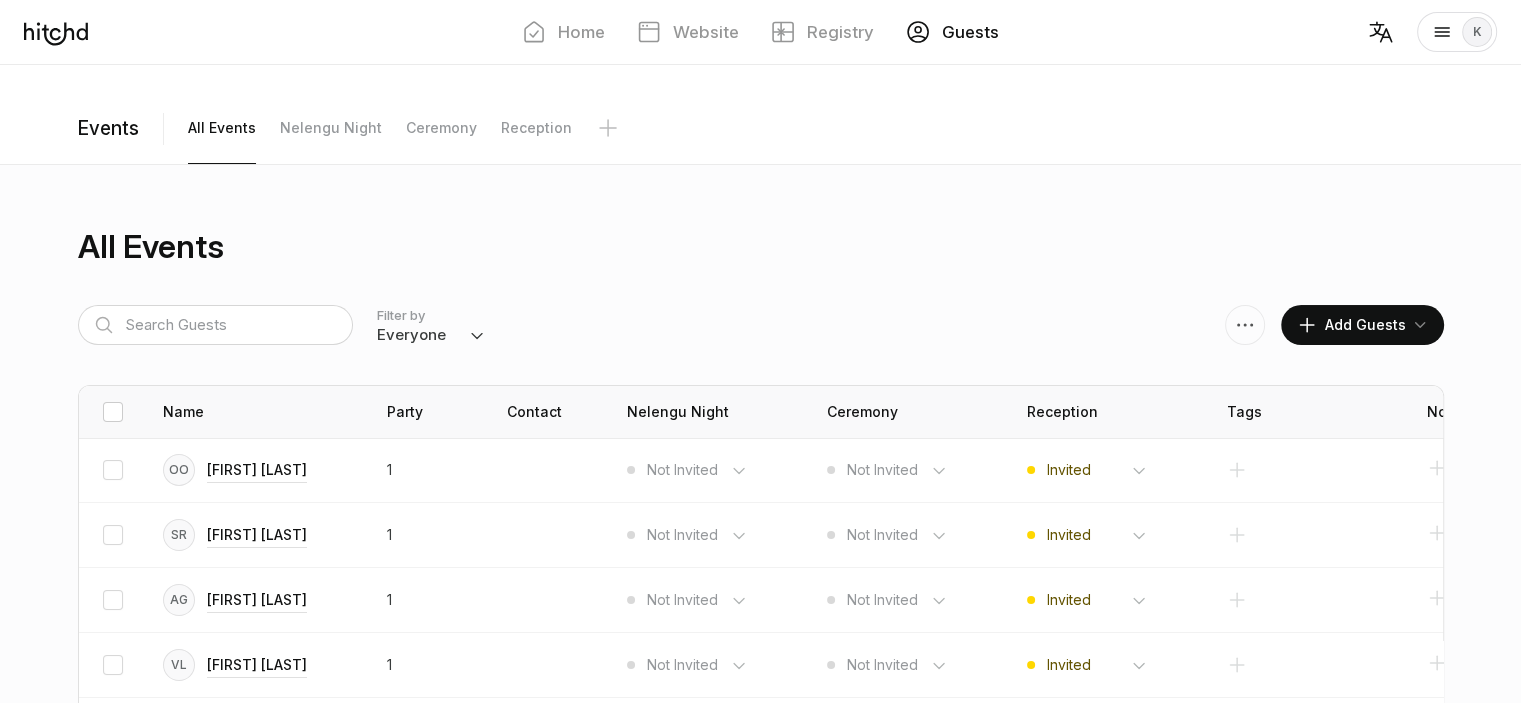 click at bounding box center [113, 412] 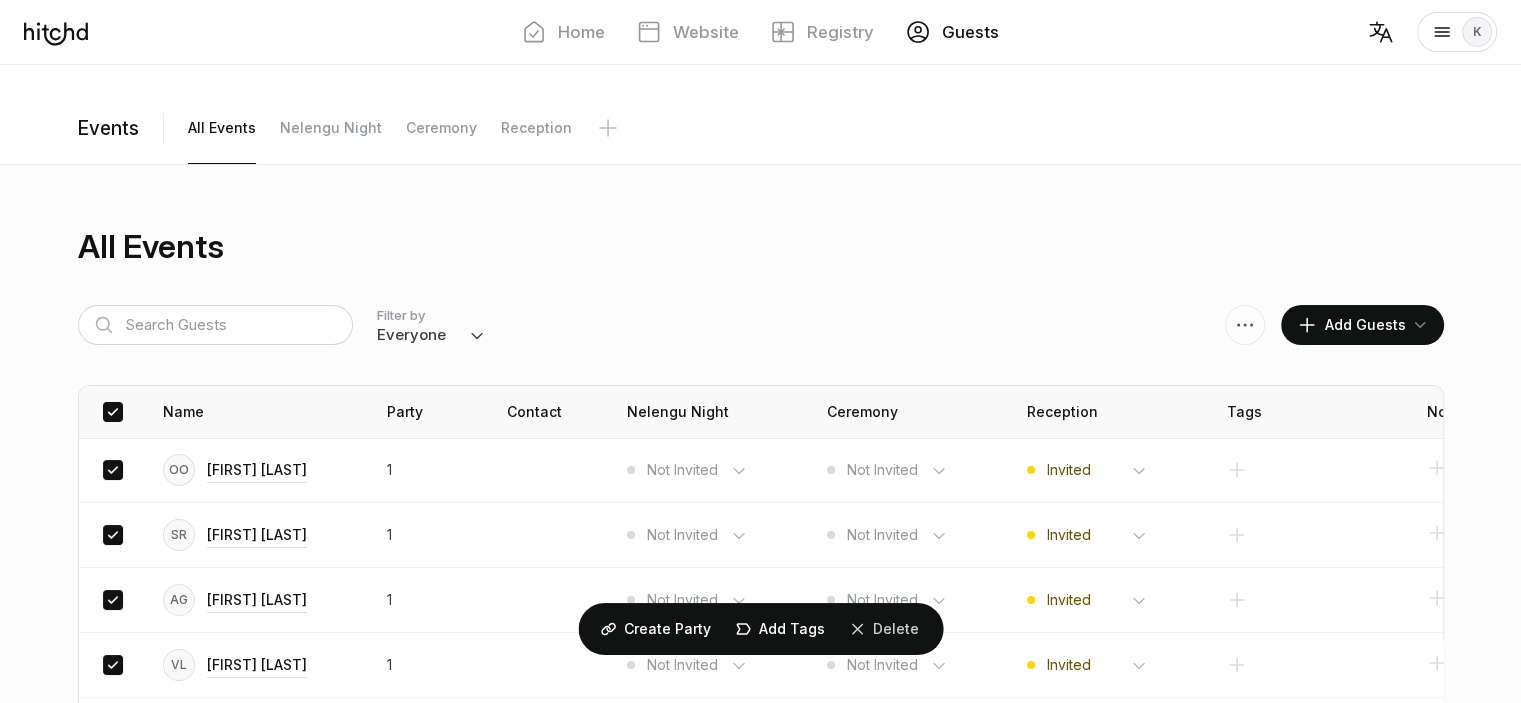 click on "Delete" at bounding box center (667, 629) 